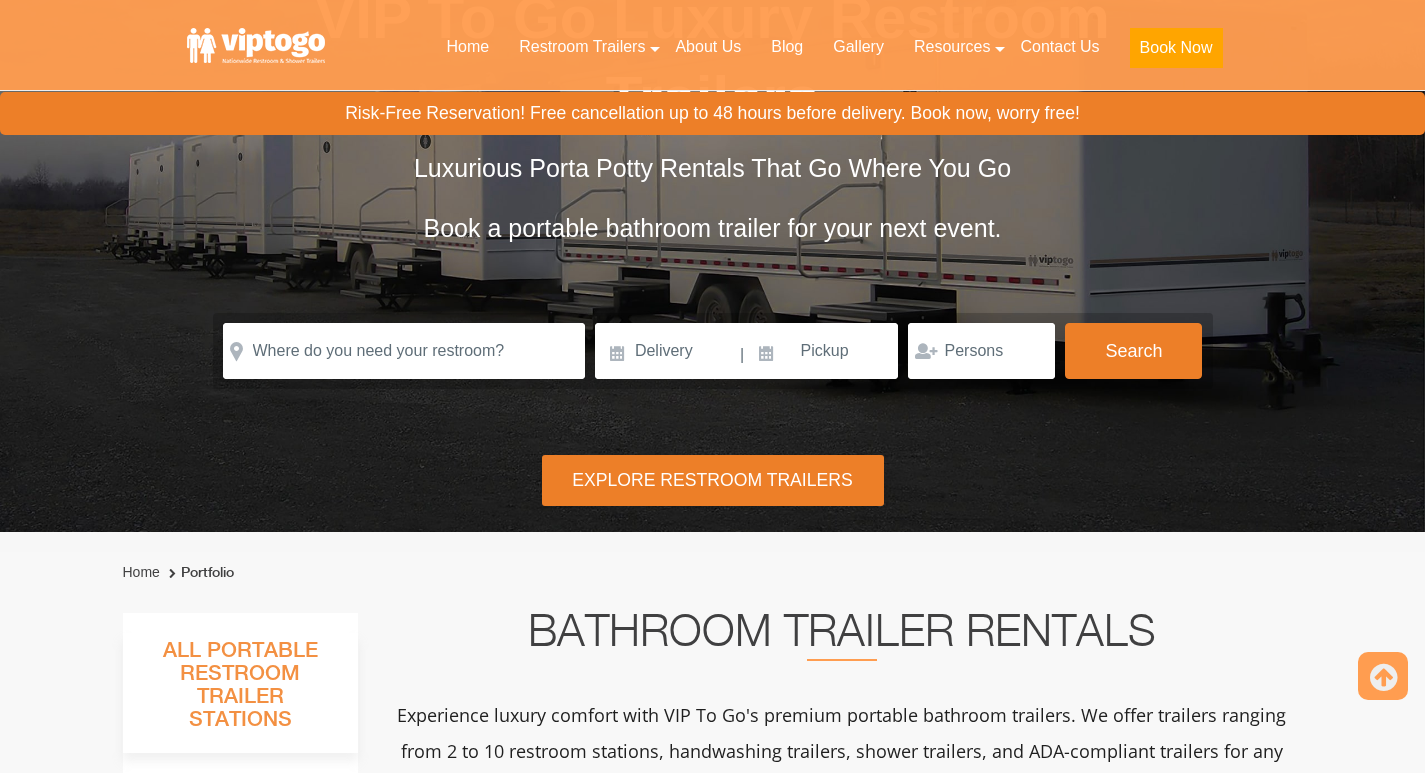 scroll, scrollTop: 200, scrollLeft: 0, axis: vertical 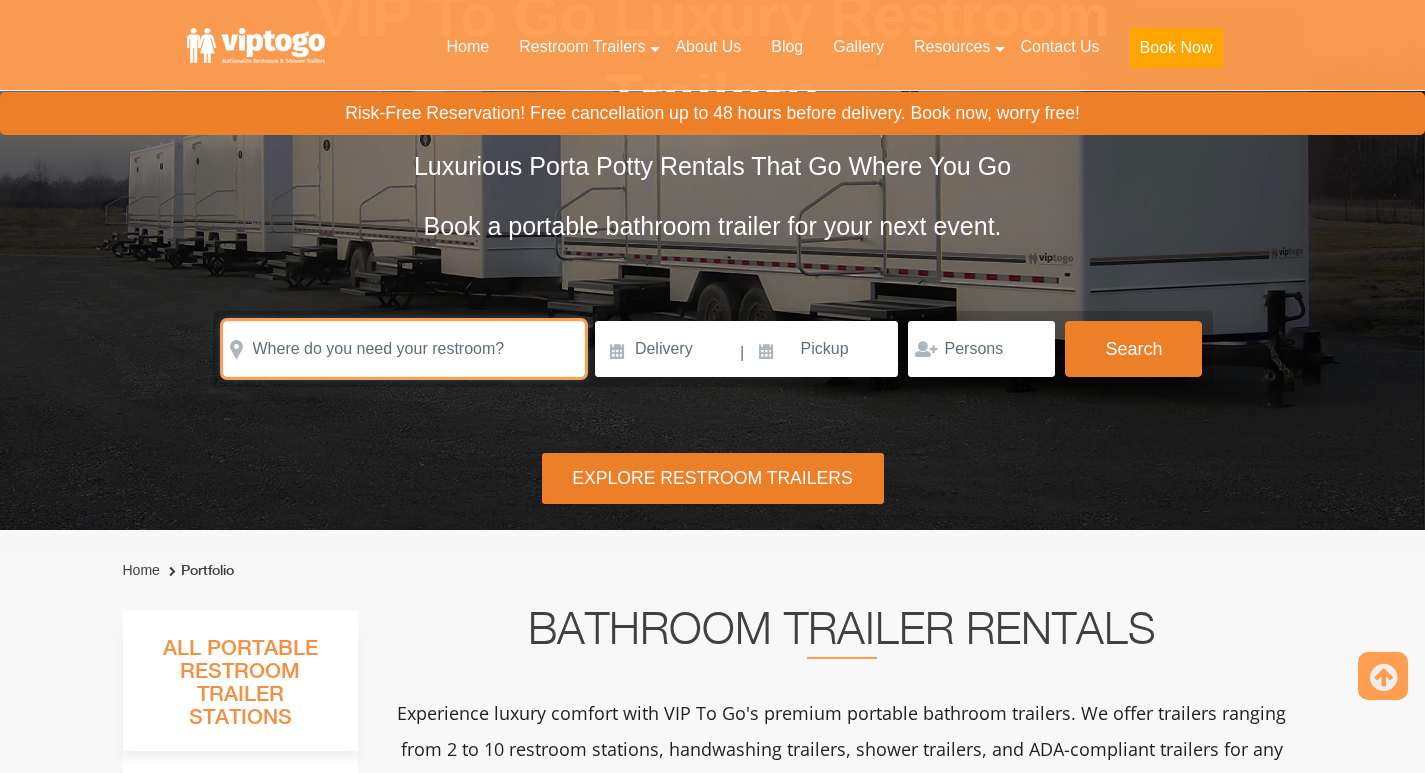 click at bounding box center [404, 349] 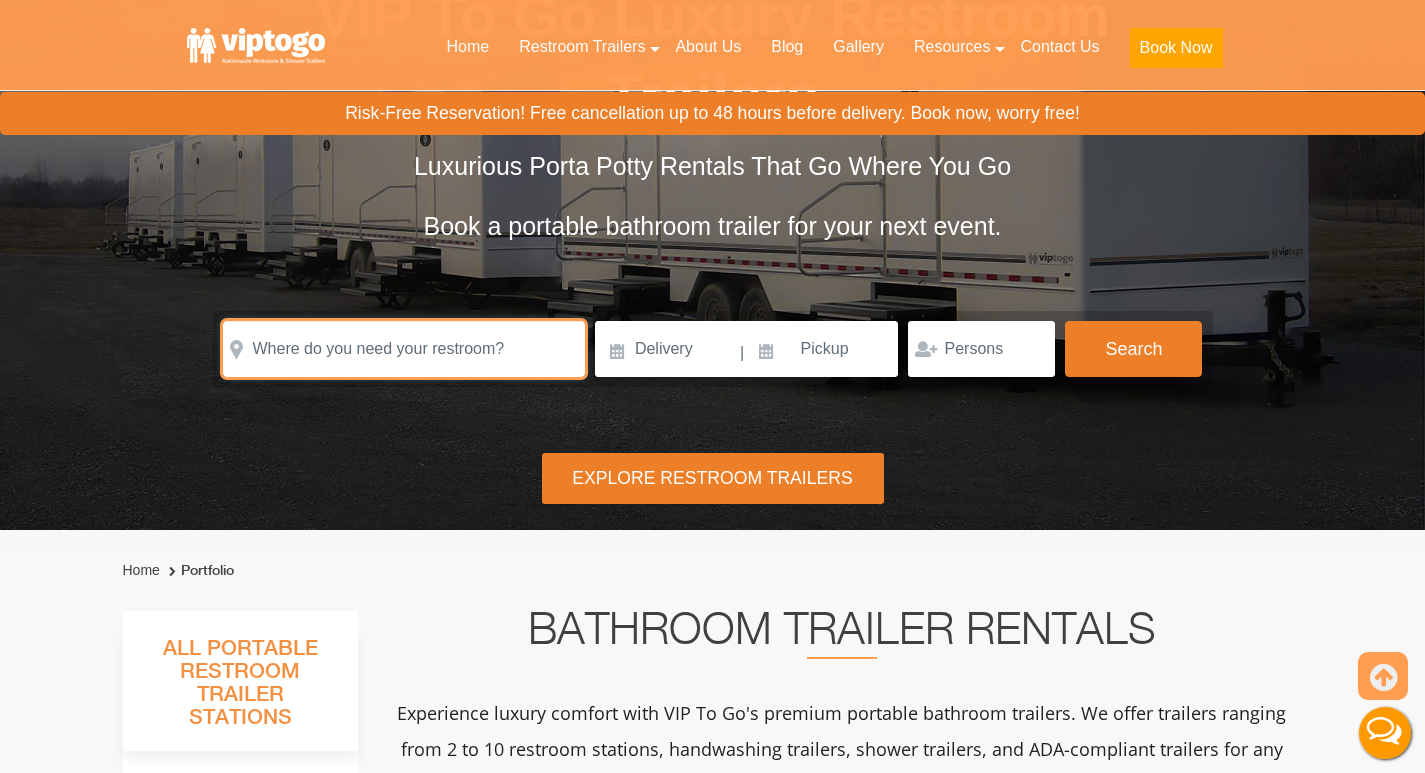 scroll, scrollTop: 0, scrollLeft: 0, axis: both 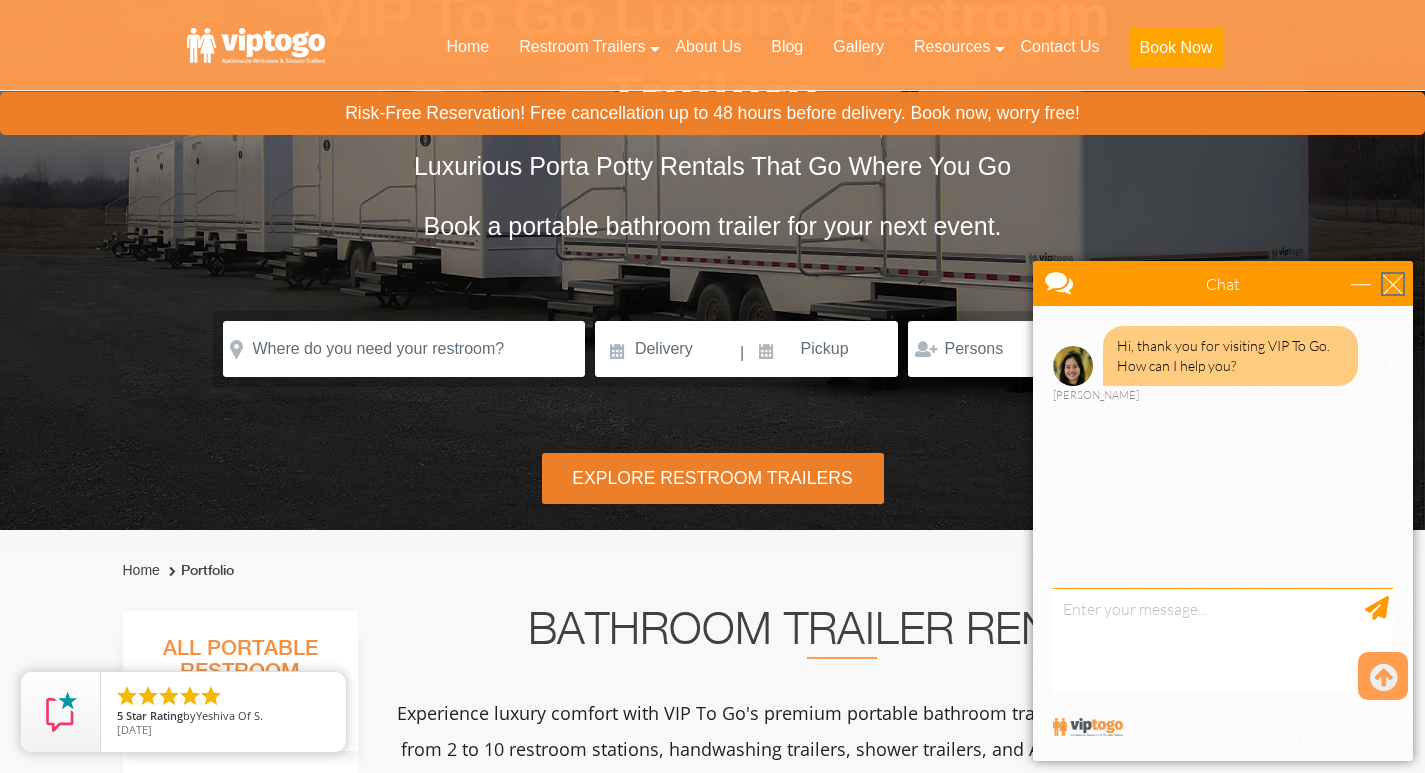 click at bounding box center [1393, 284] 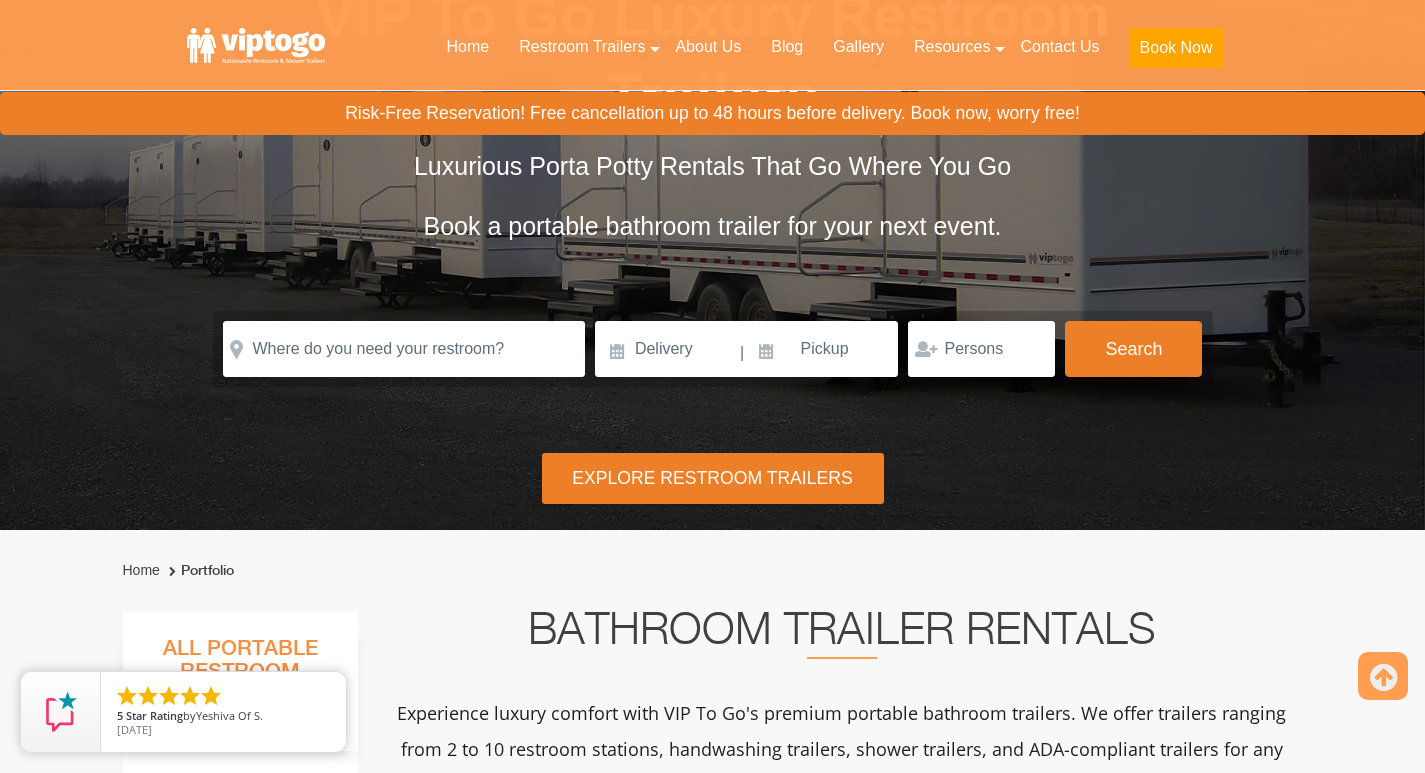 scroll, scrollTop: 0, scrollLeft: 0, axis: both 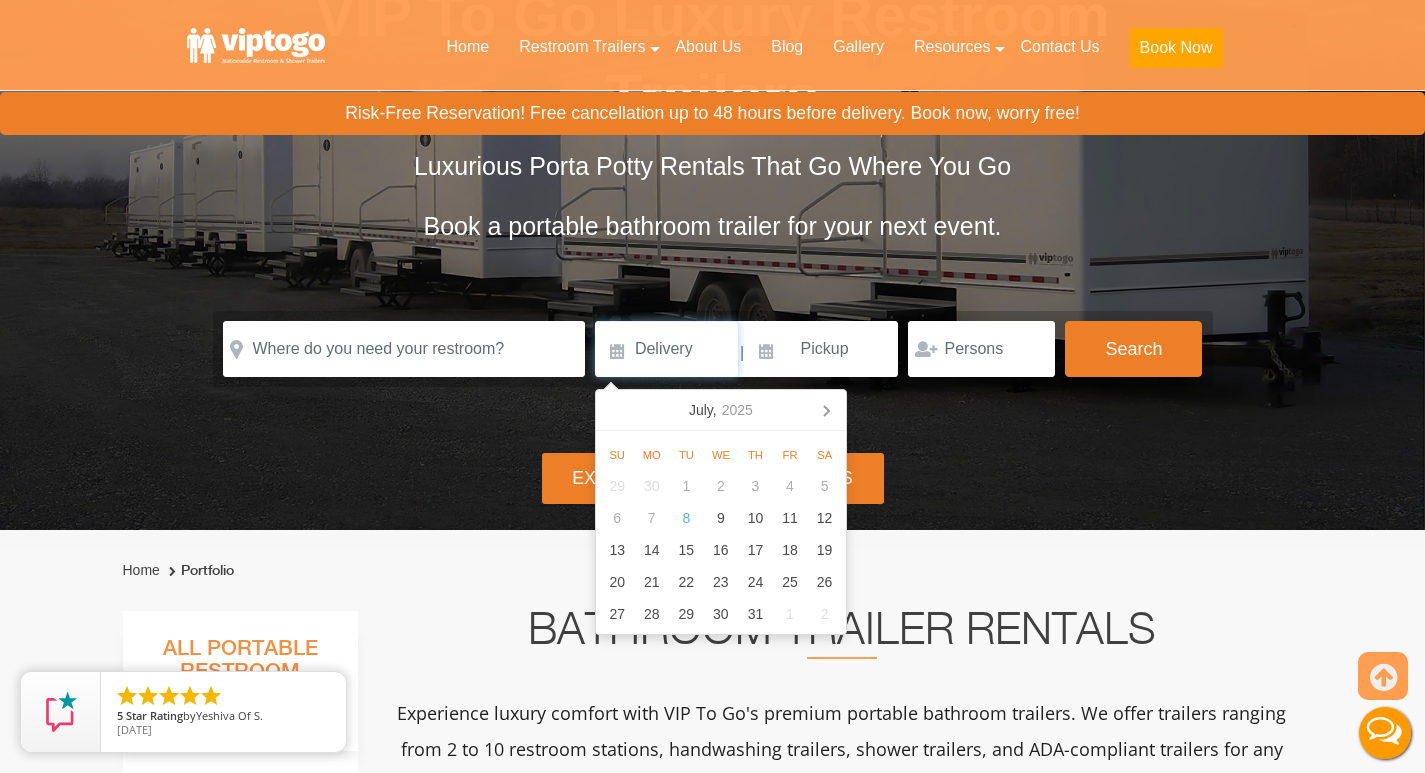 click at bounding box center (666, 349) 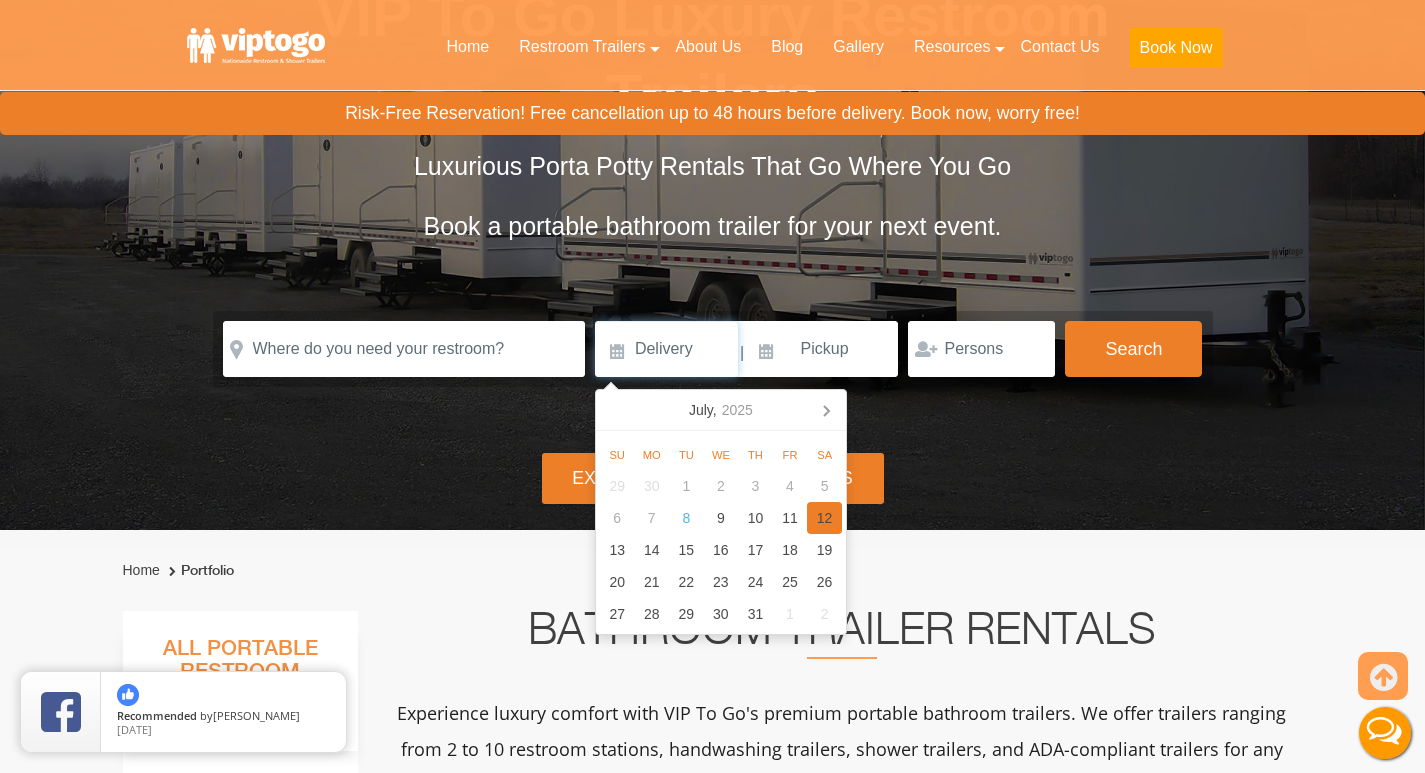 click on "12" at bounding box center [824, 518] 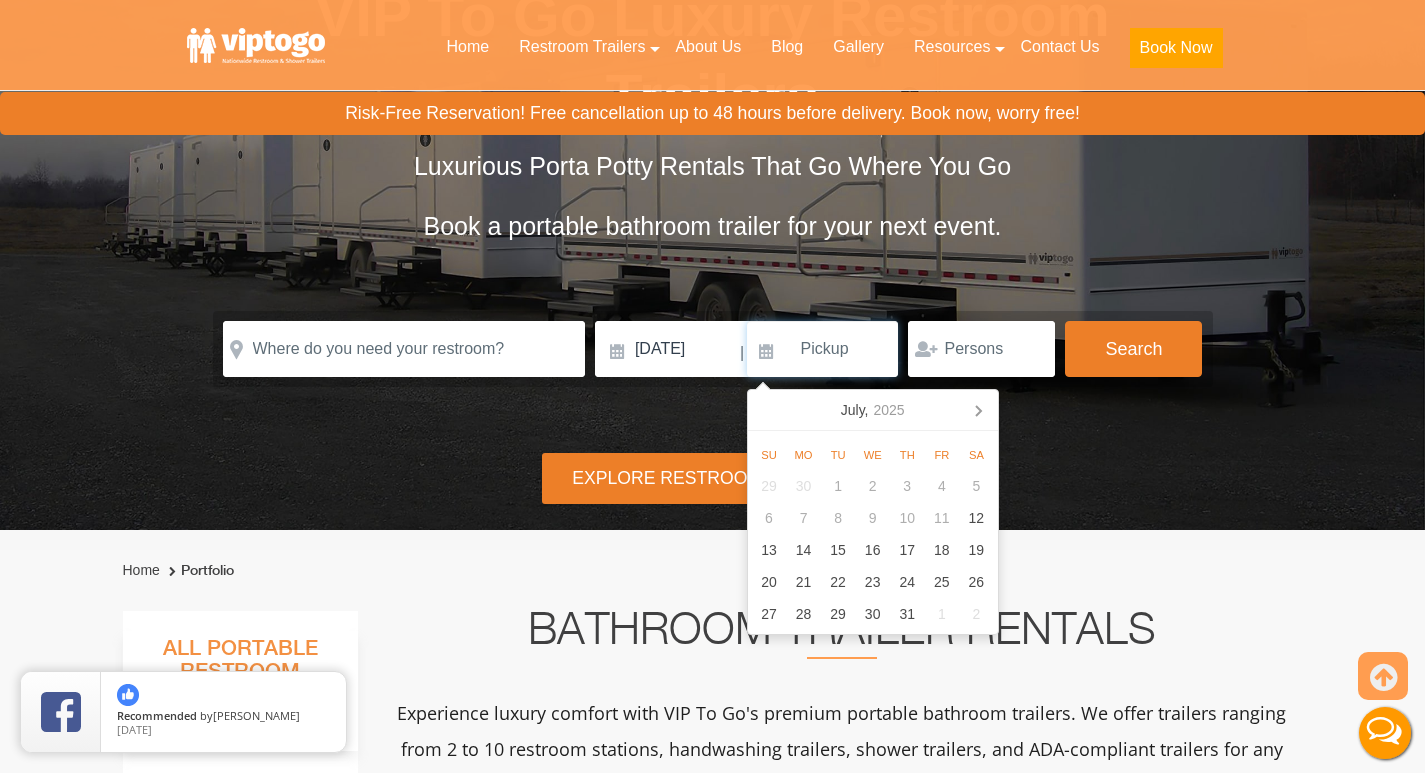 click at bounding box center [823, 349] 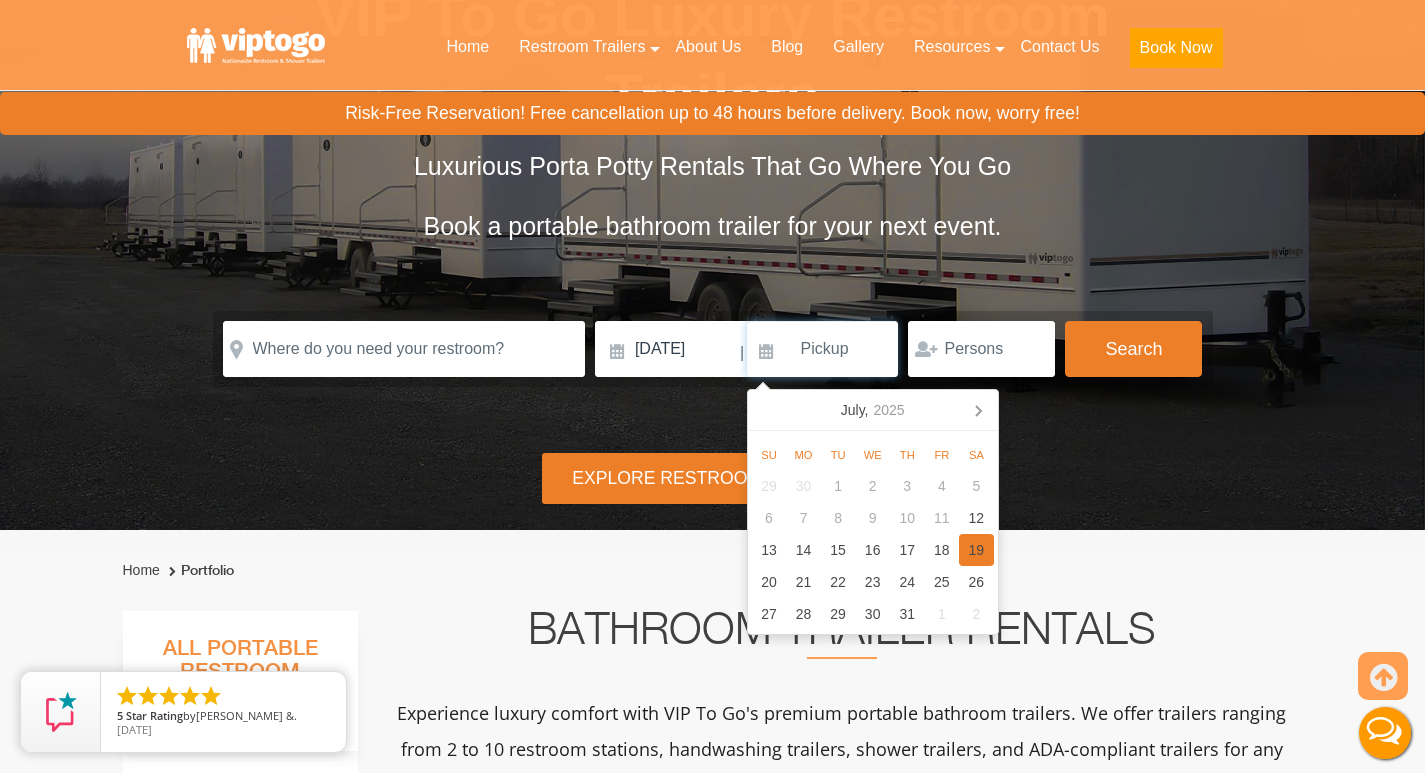 click on "19" at bounding box center [976, 550] 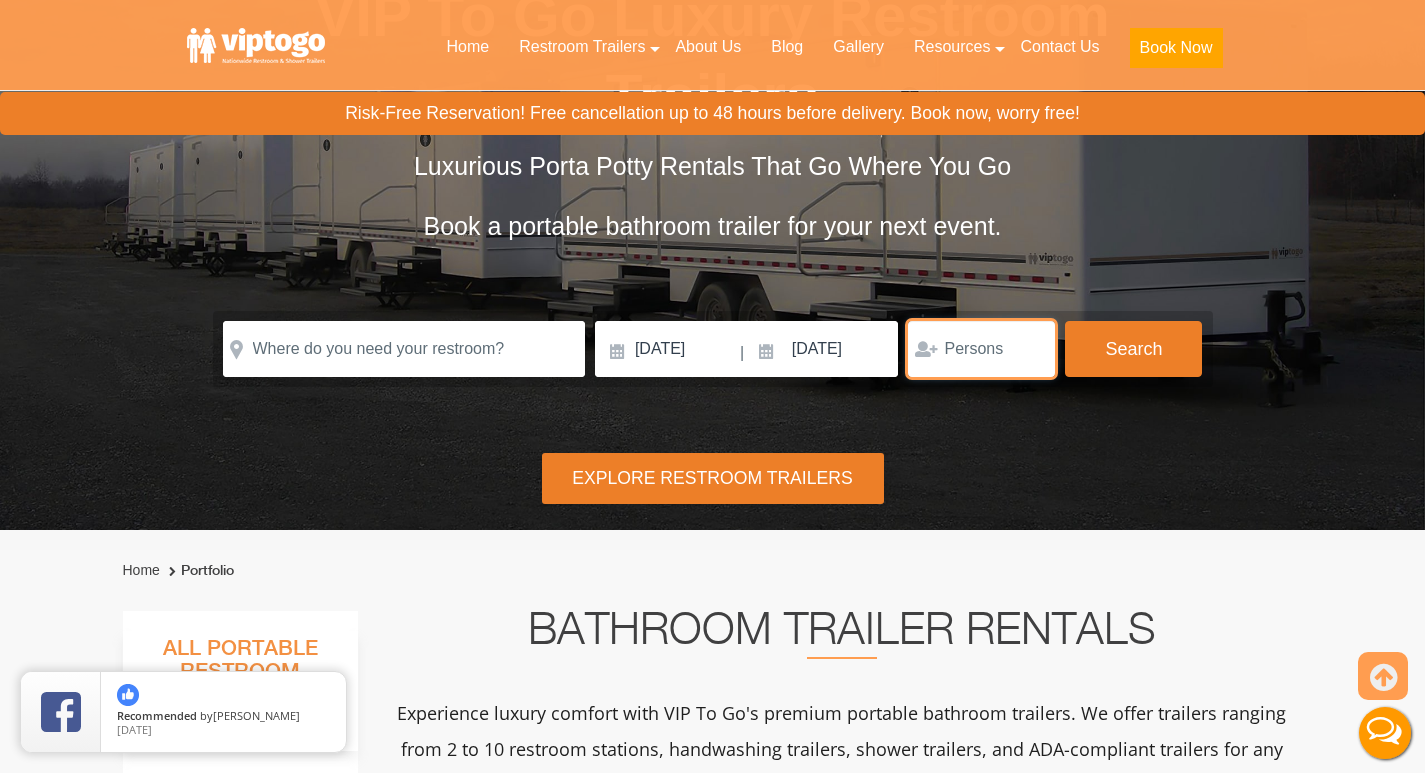 click at bounding box center [981, 349] 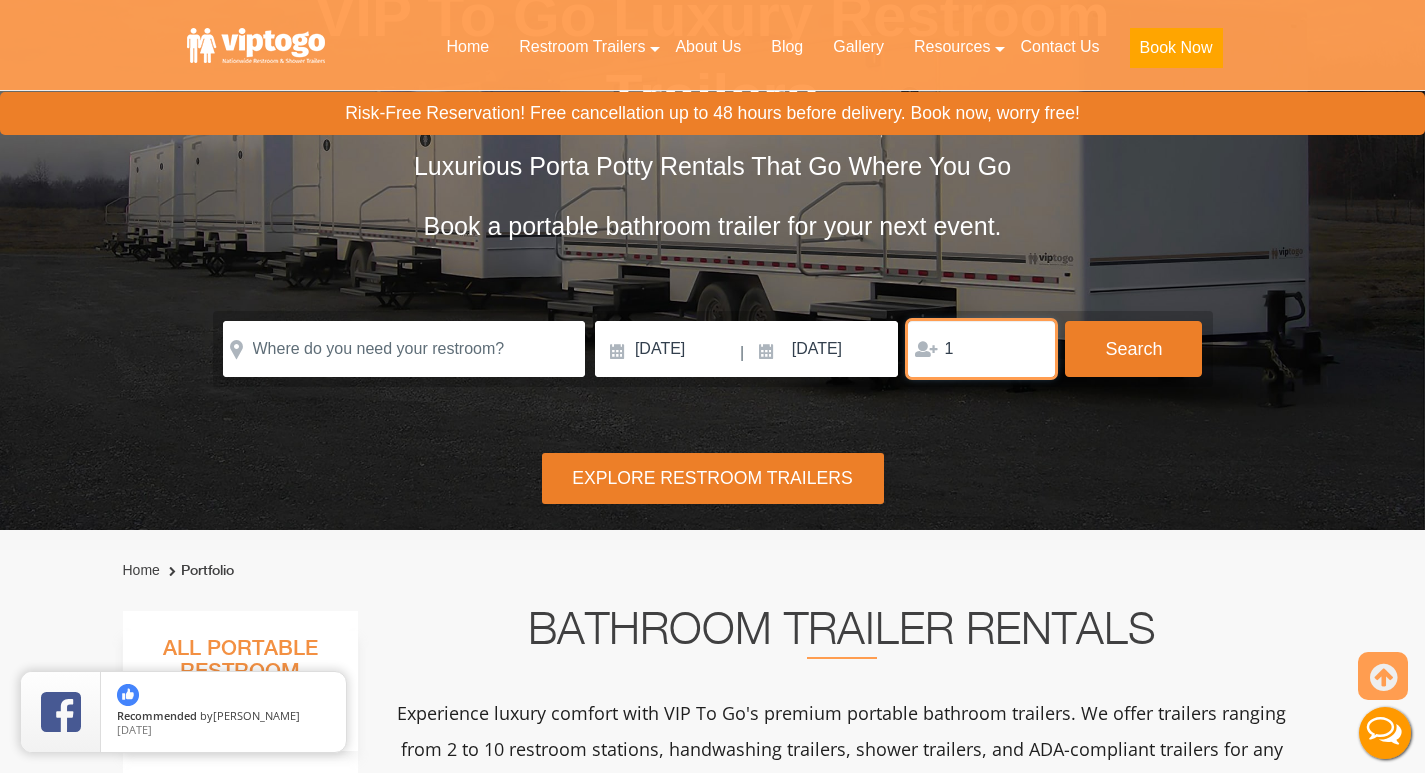 click on "1" at bounding box center [981, 349] 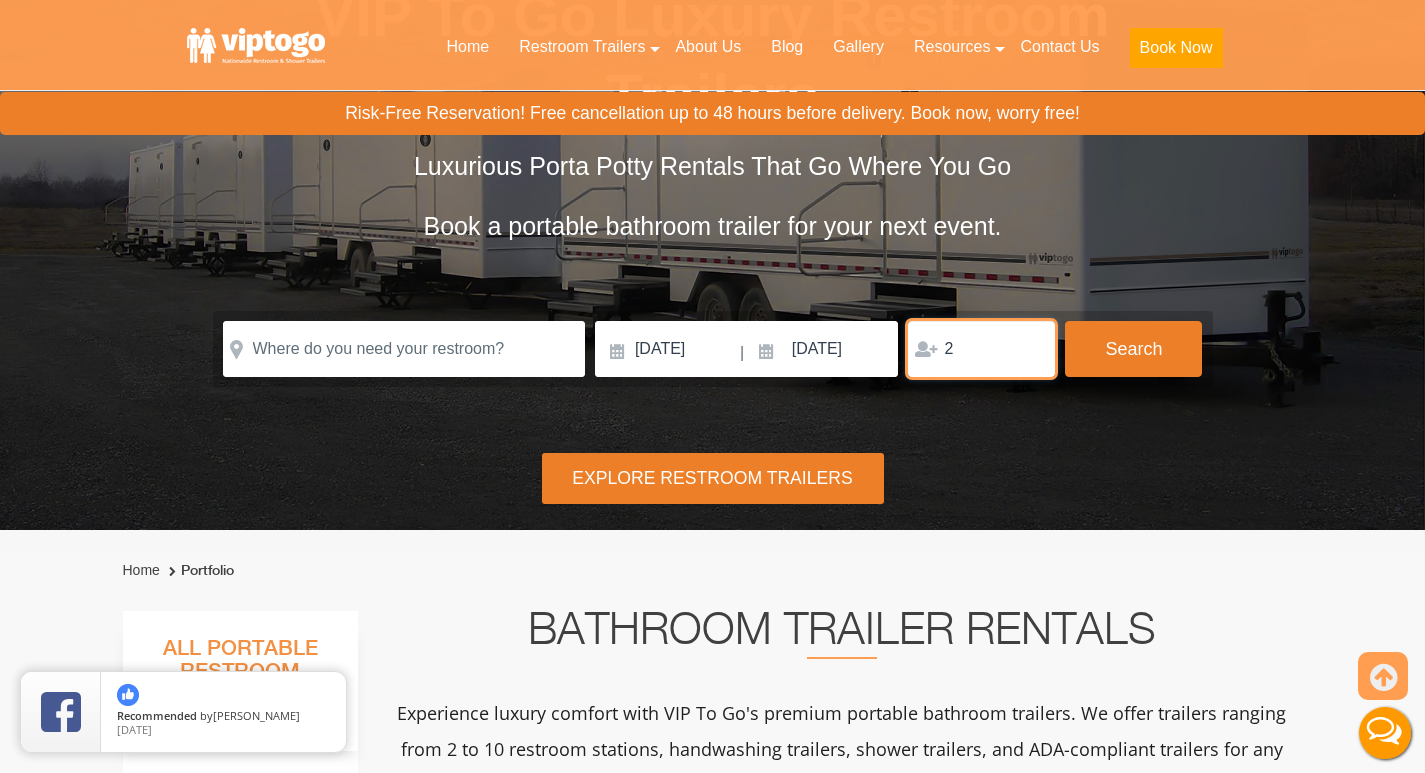 click on "2" at bounding box center (981, 349) 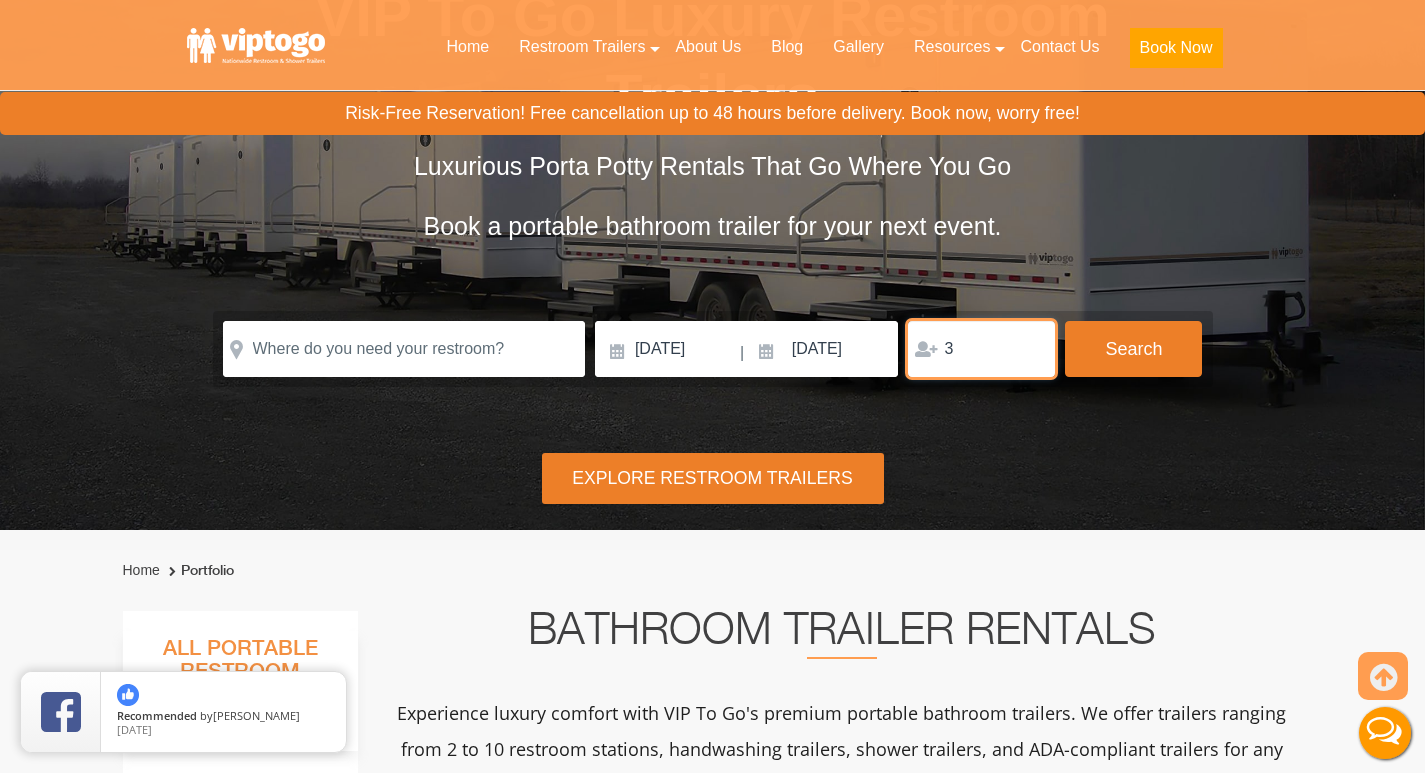 click on "3" at bounding box center (981, 349) 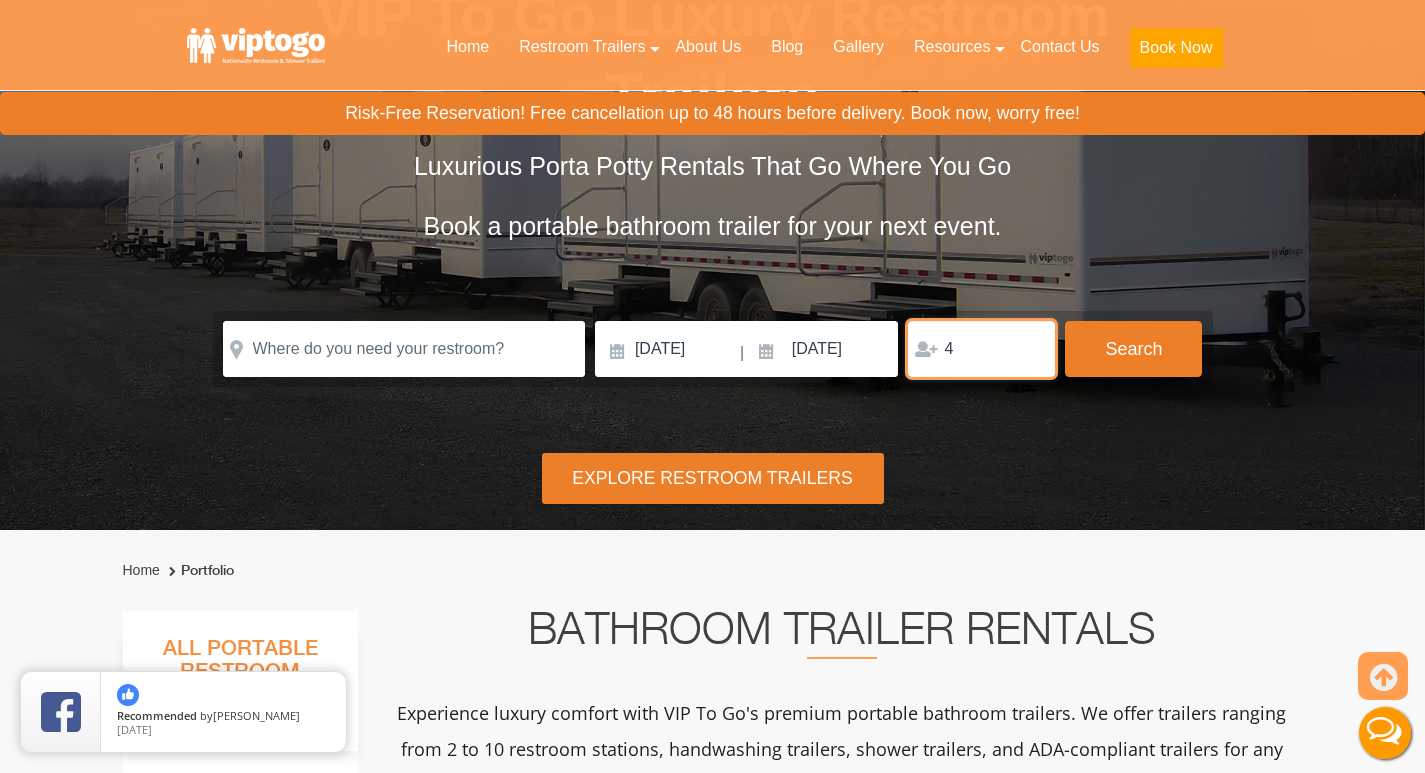 click on "4" at bounding box center [981, 349] 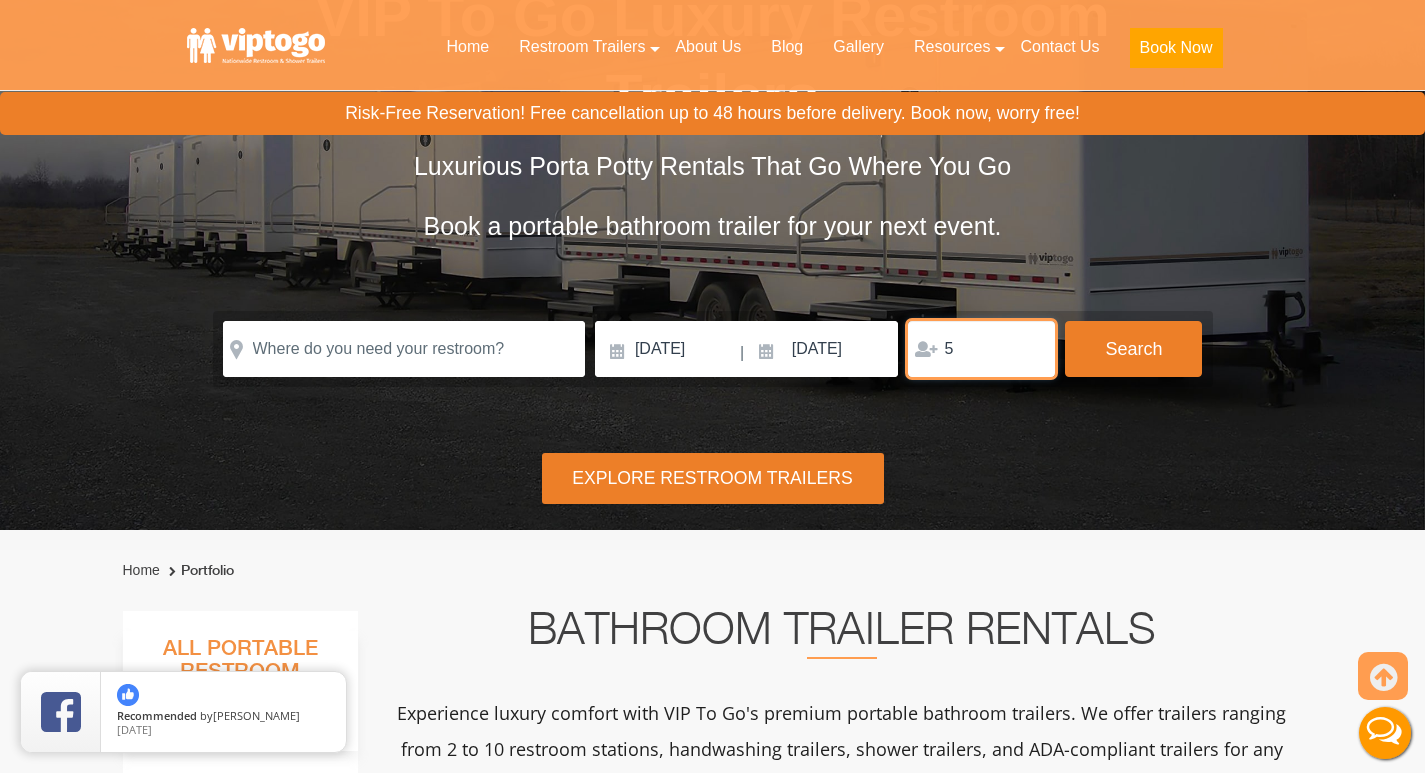 click on "5" at bounding box center (981, 349) 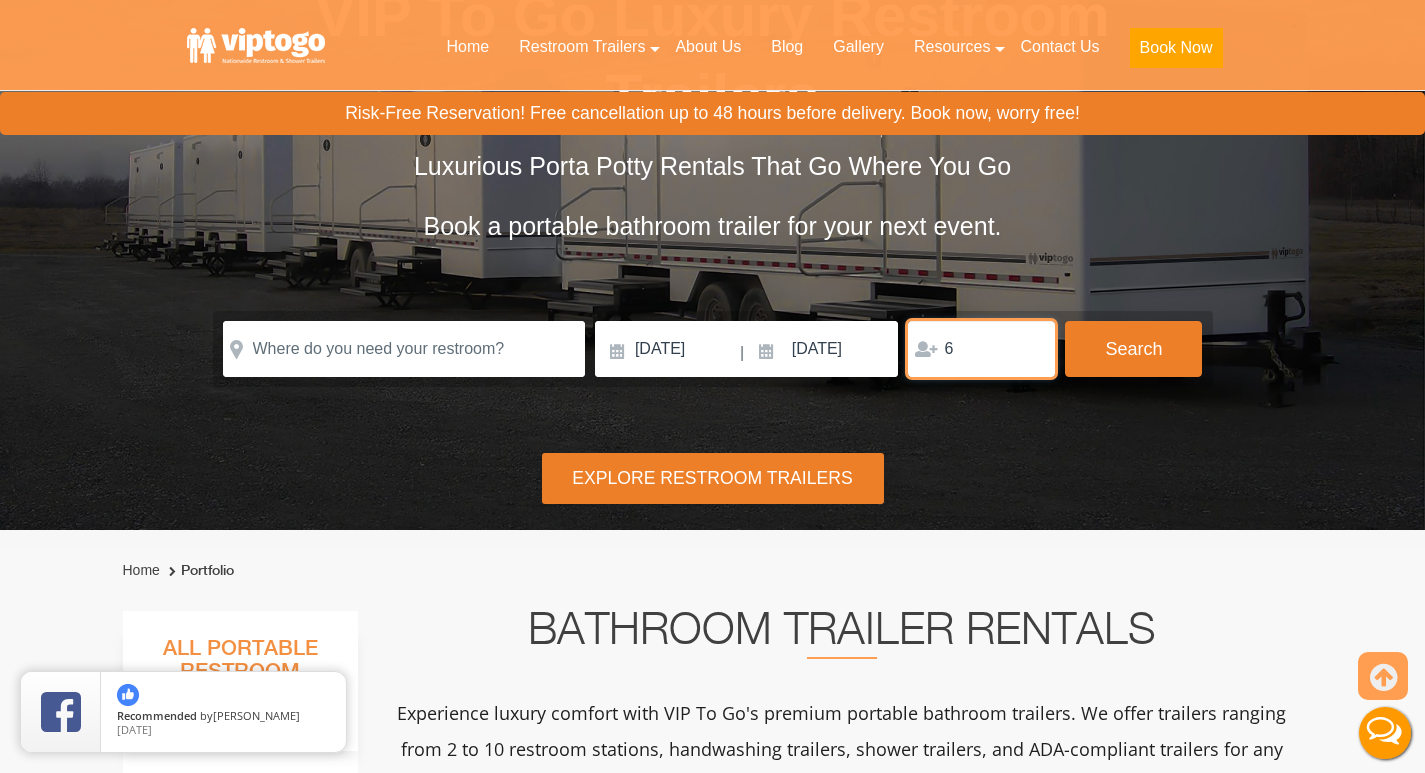 click on "6" at bounding box center (981, 349) 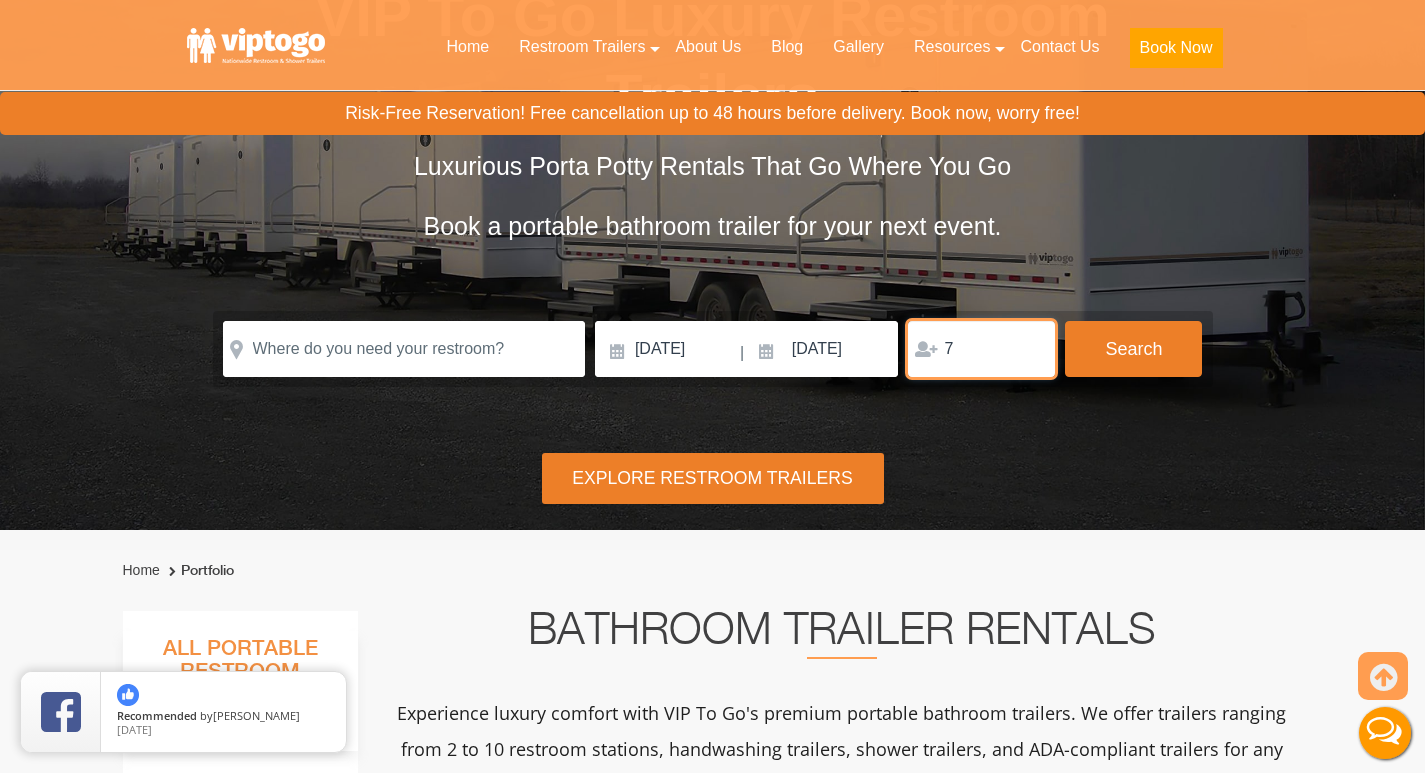 click on "7" at bounding box center (981, 349) 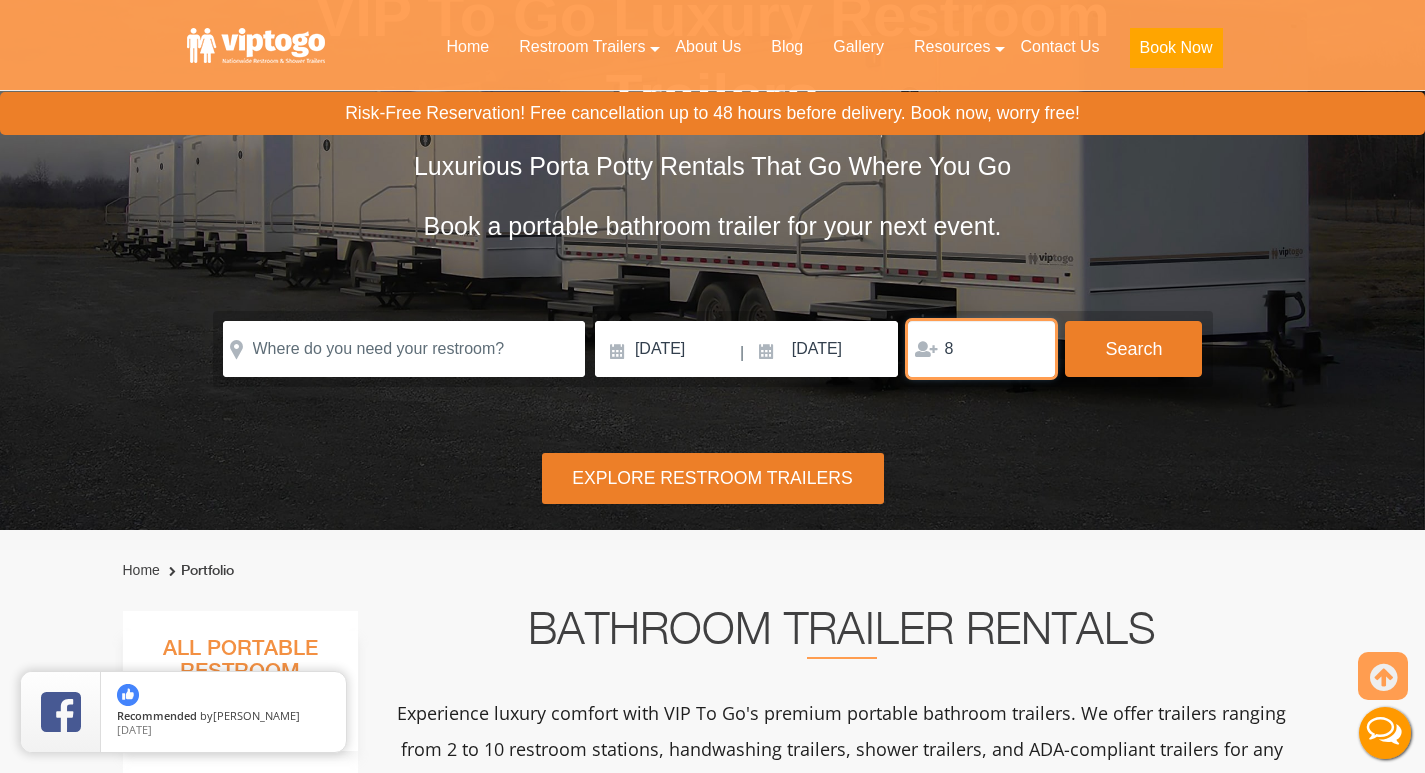 type on "8" 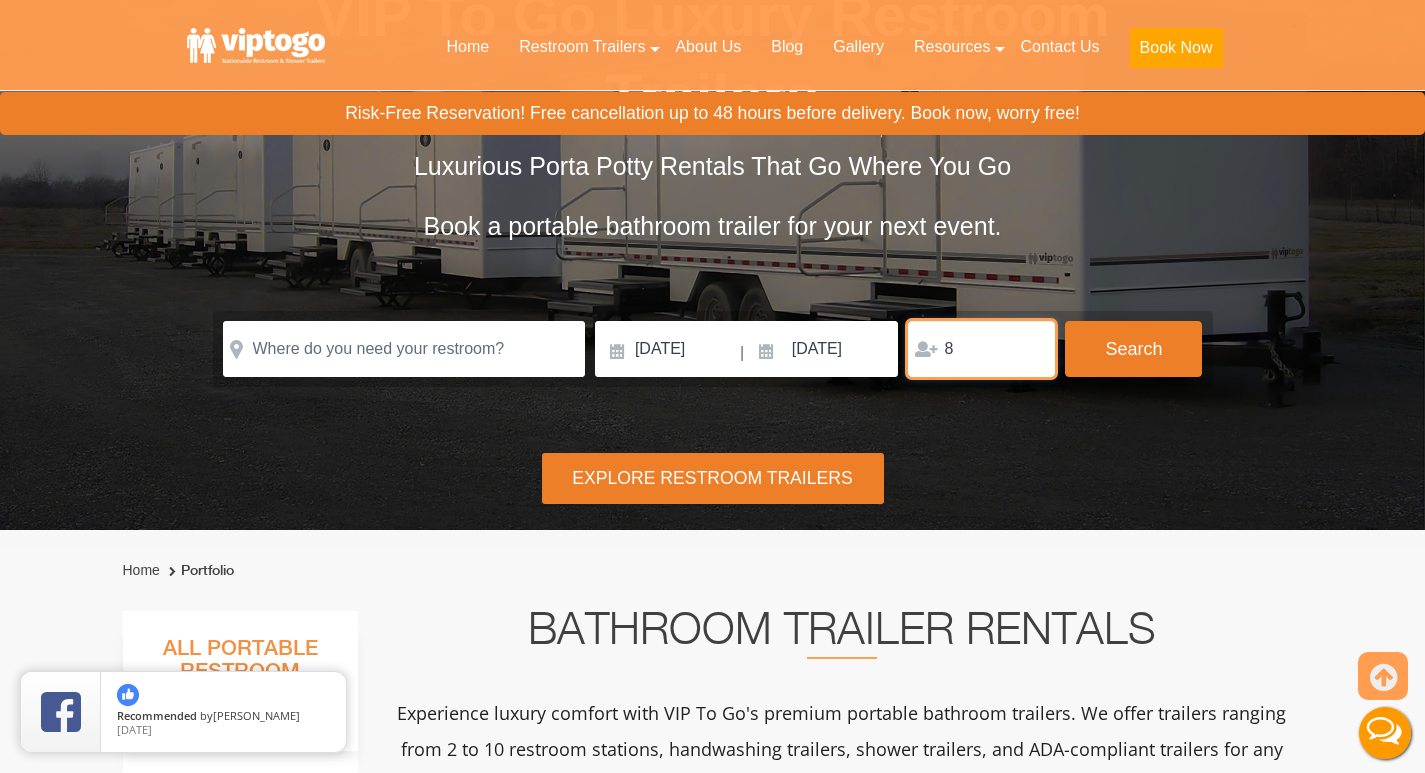 click on "8" at bounding box center [981, 349] 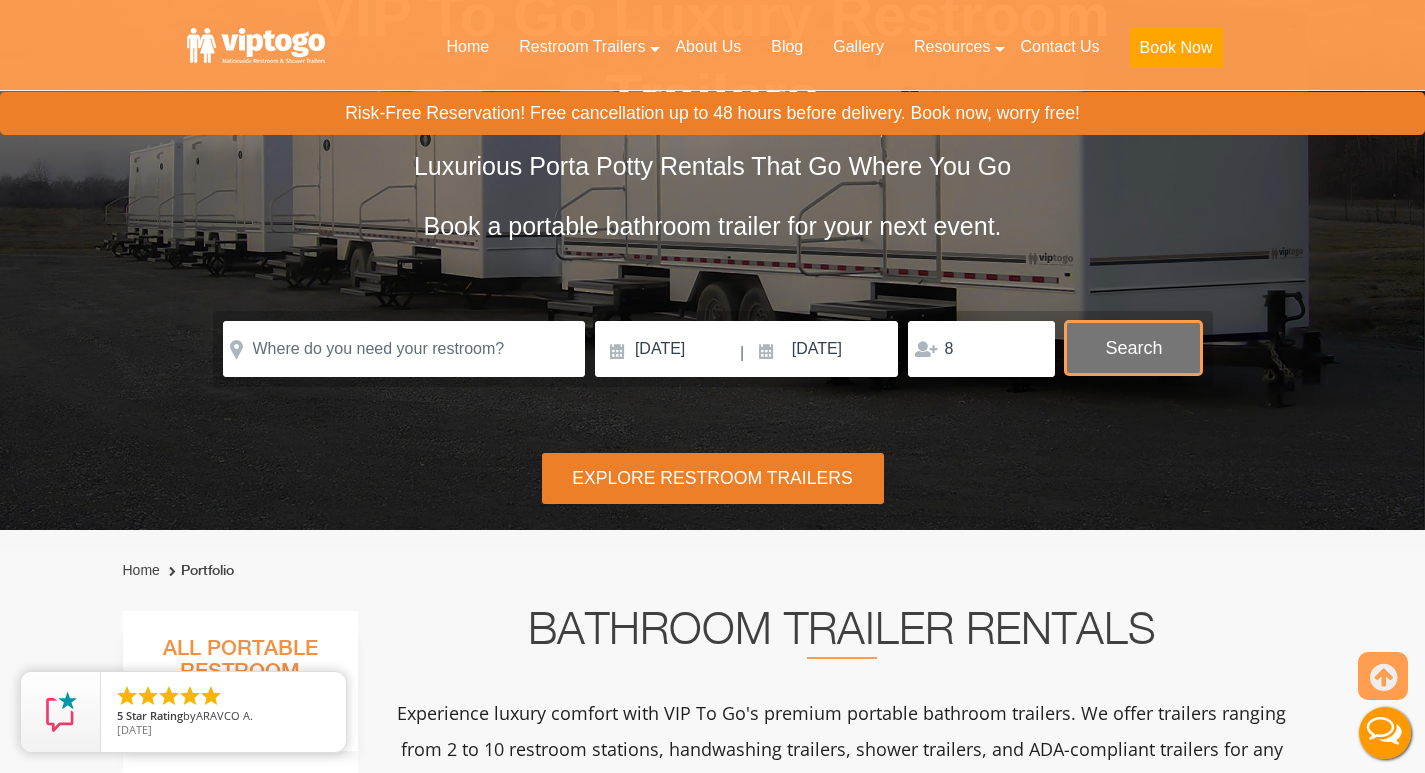 click on "Search" at bounding box center [1133, 348] 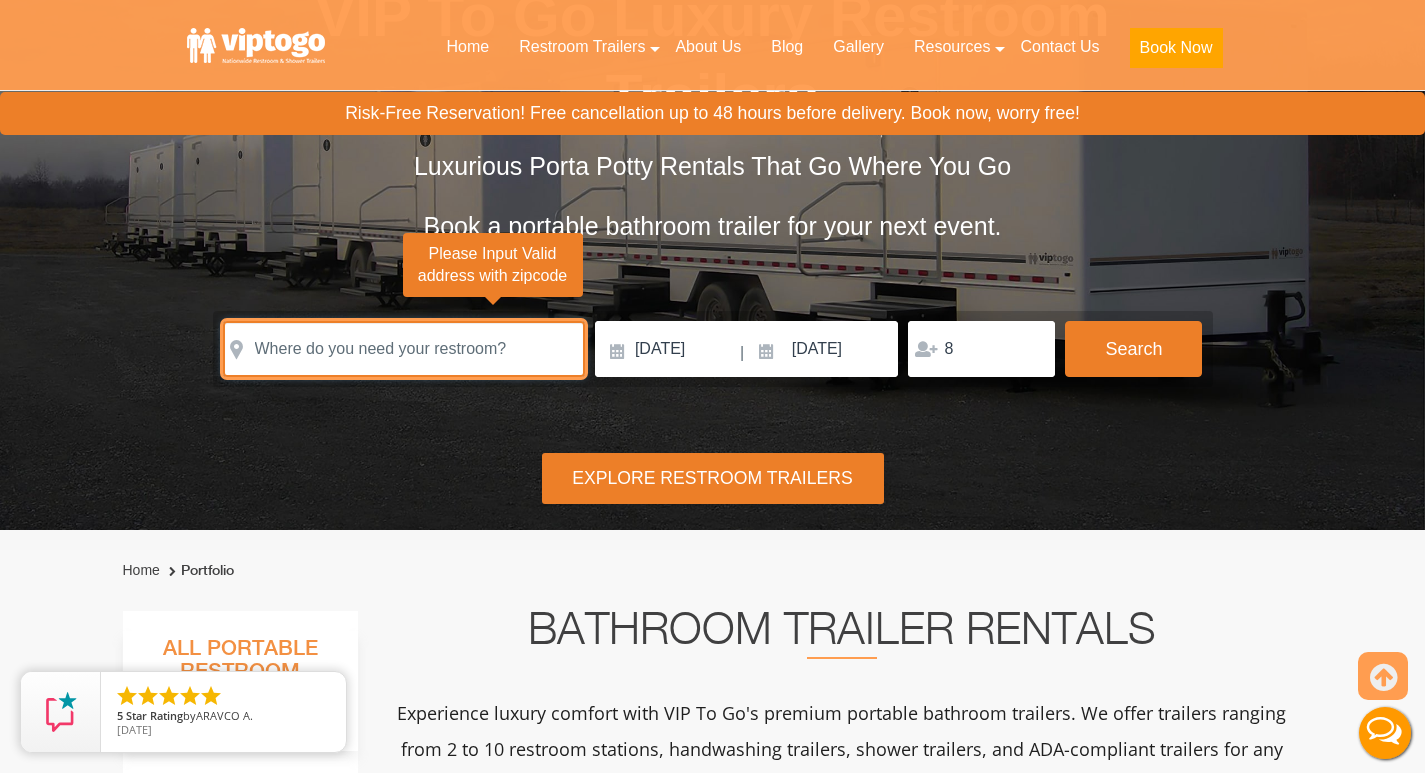 click at bounding box center (404, 349) 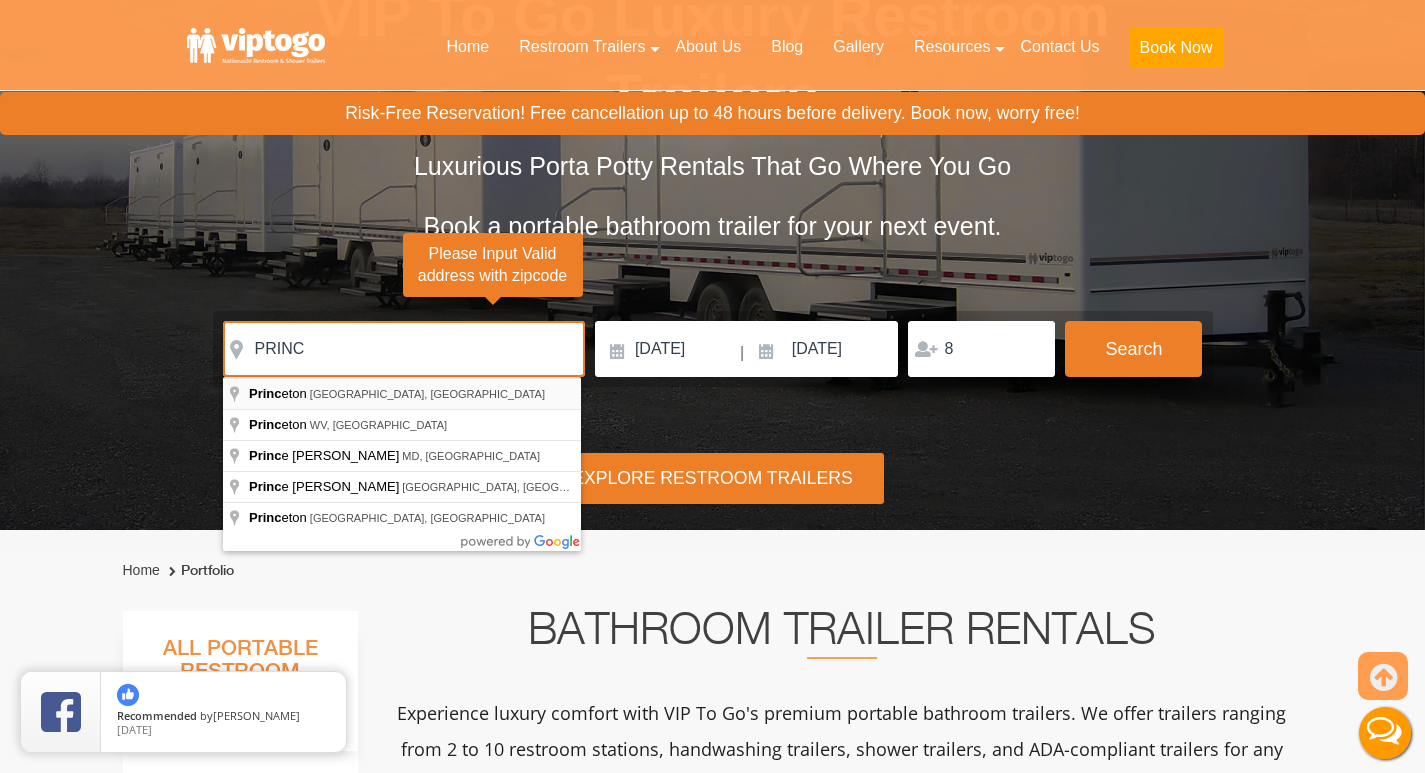 type on "[GEOGRAPHIC_DATA], [GEOGRAPHIC_DATA], [GEOGRAPHIC_DATA]" 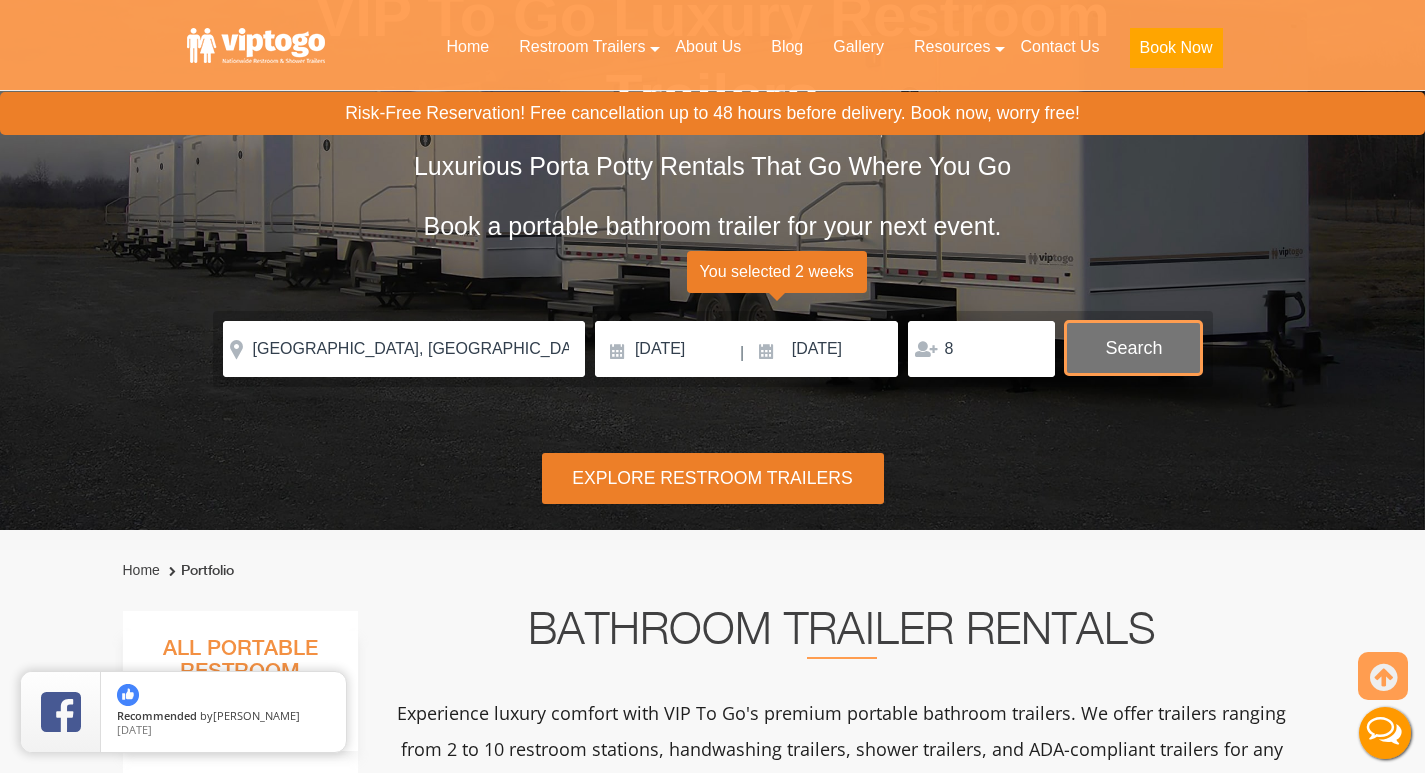 click on "Search" at bounding box center [1133, 348] 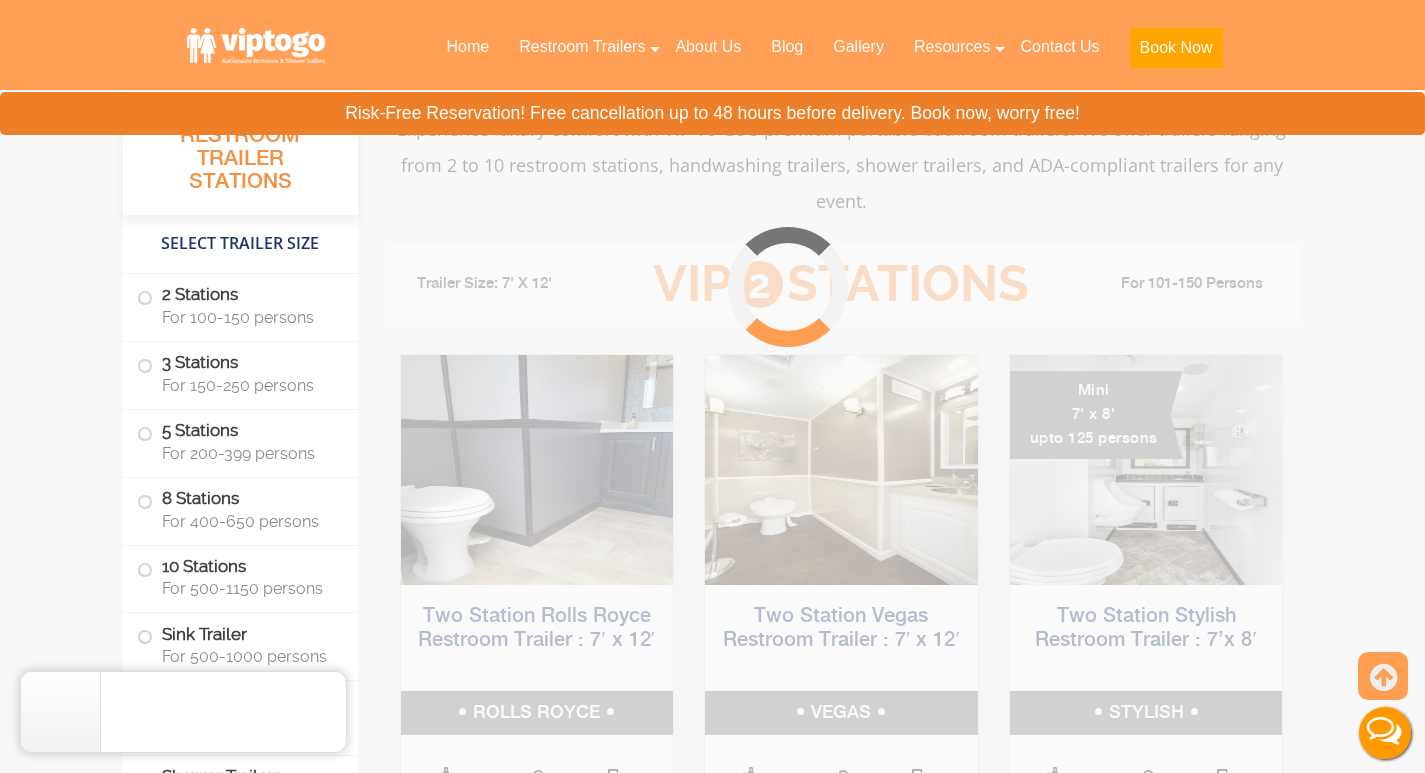 scroll, scrollTop: 811, scrollLeft: 0, axis: vertical 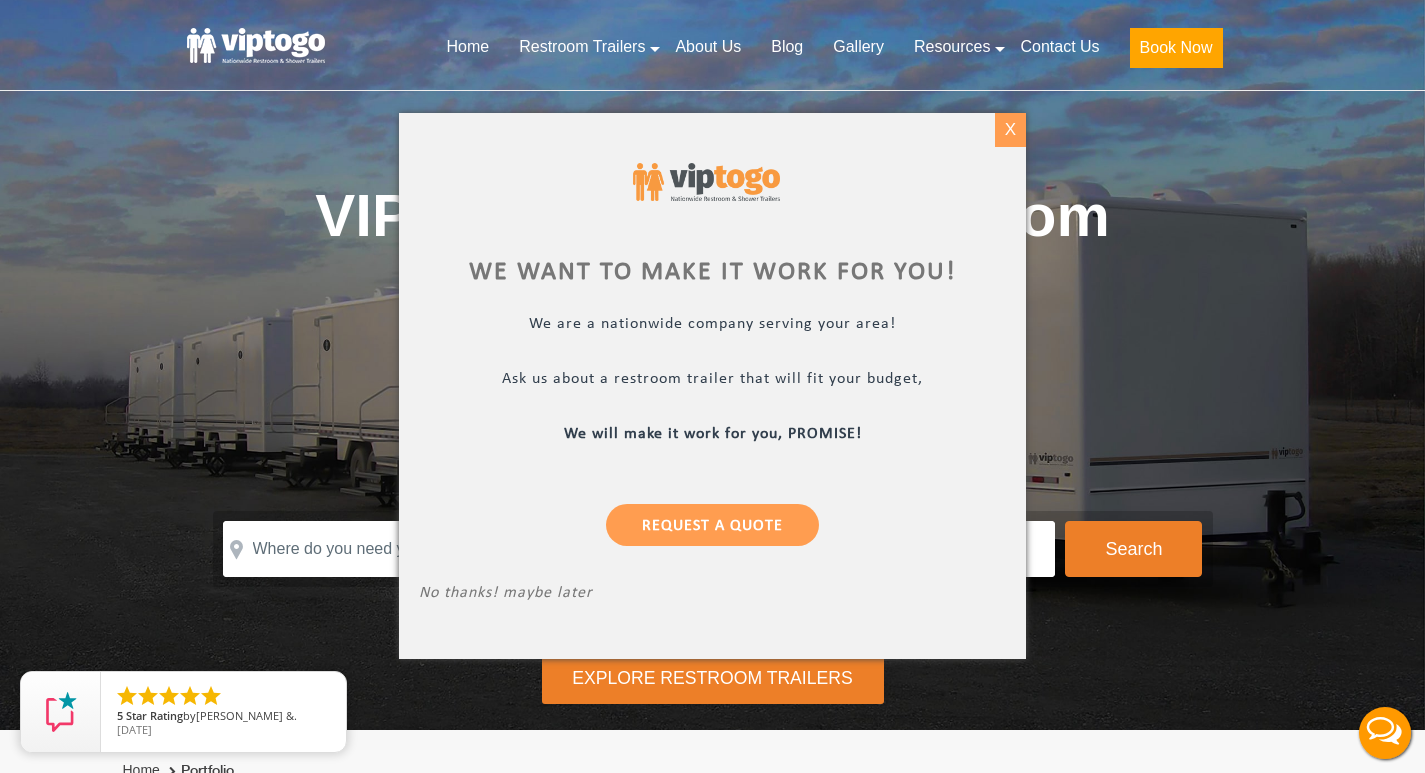click on "X" at bounding box center (1010, 130) 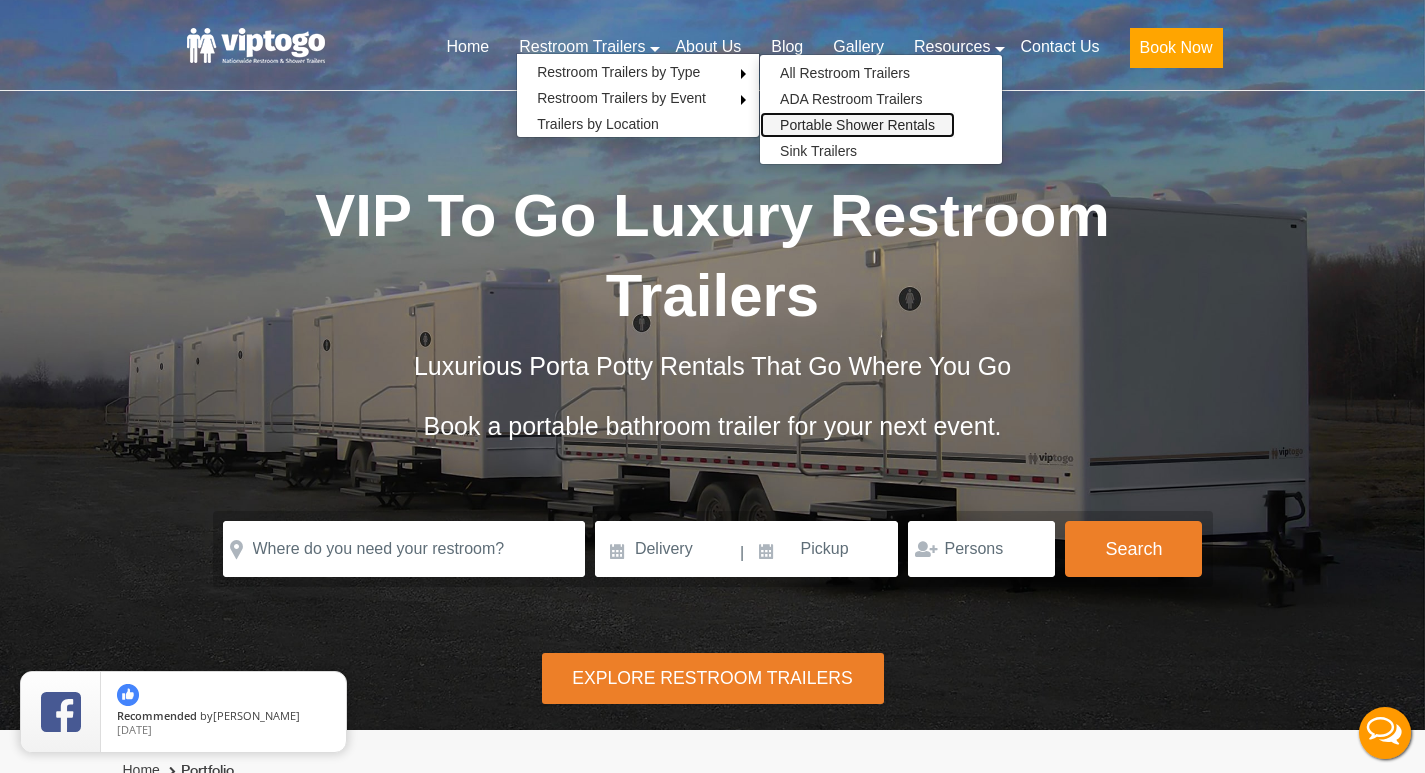 click on "Portable Shower Rentals" at bounding box center [857, 125] 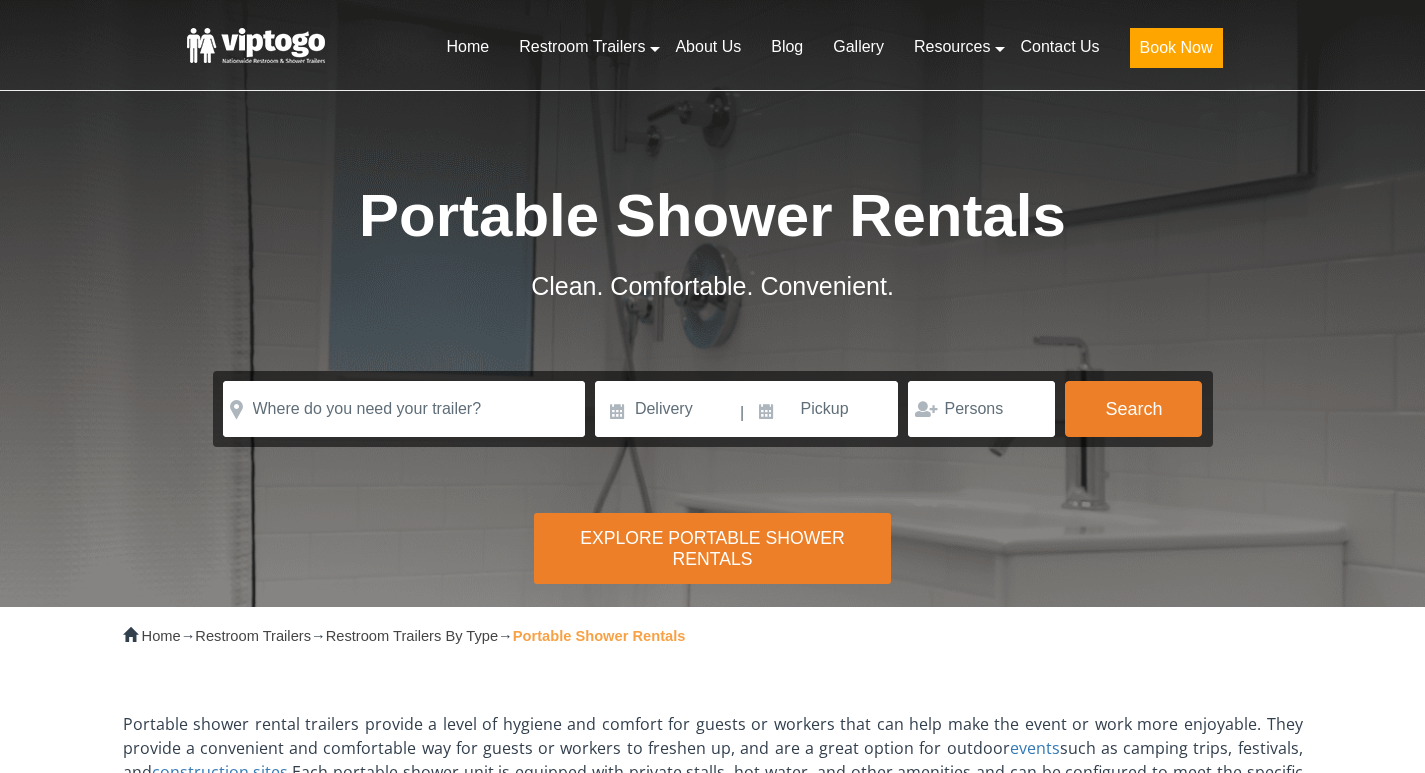 scroll, scrollTop: 0, scrollLeft: 0, axis: both 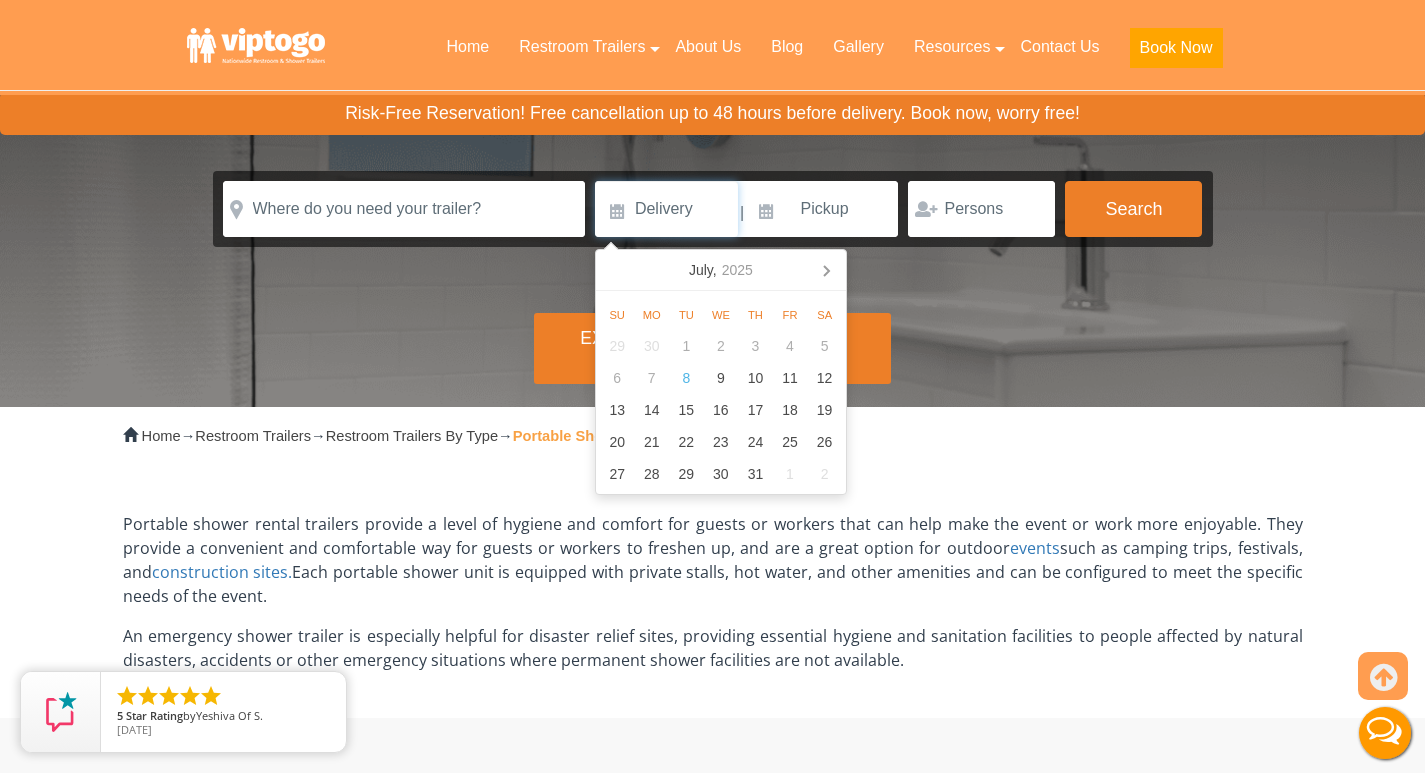 click at bounding box center [666, 209] 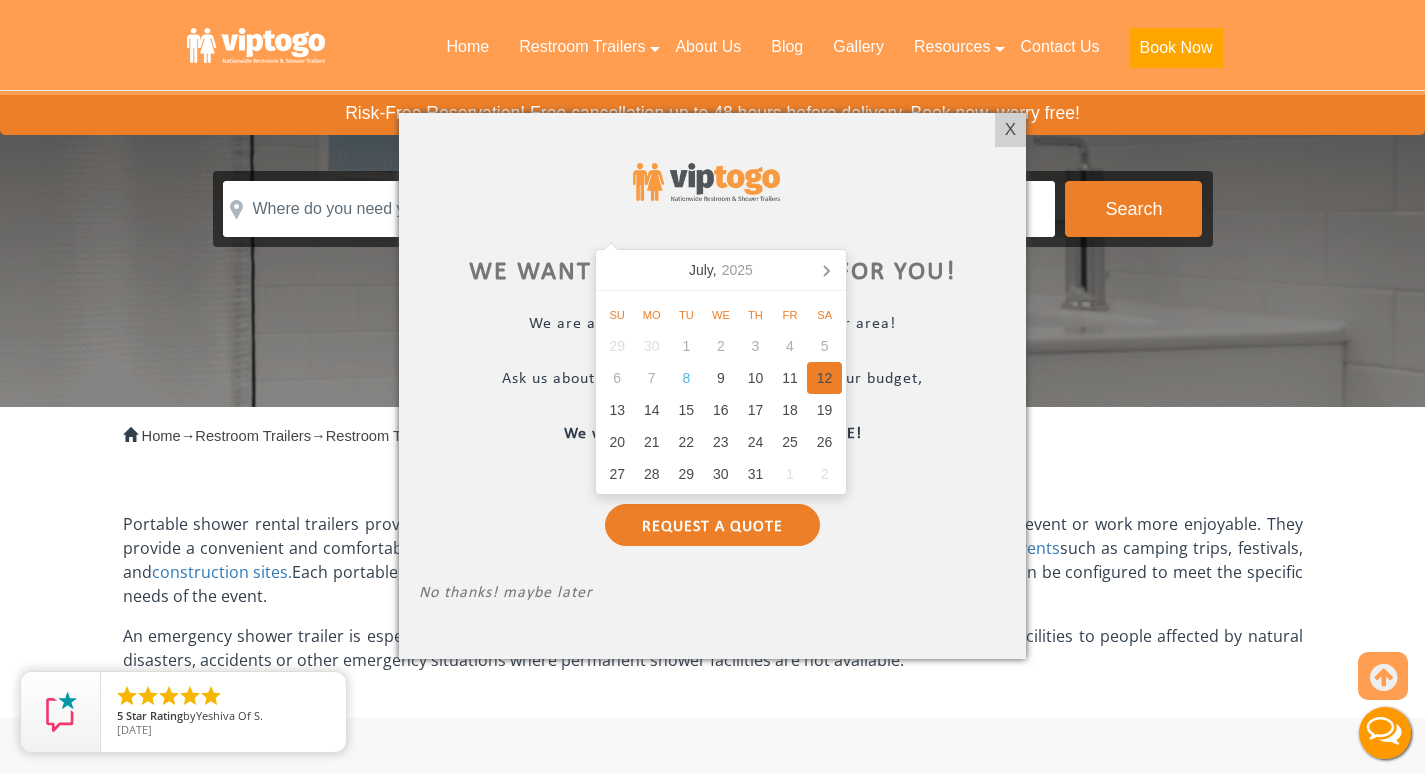 click on "12" at bounding box center [824, 378] 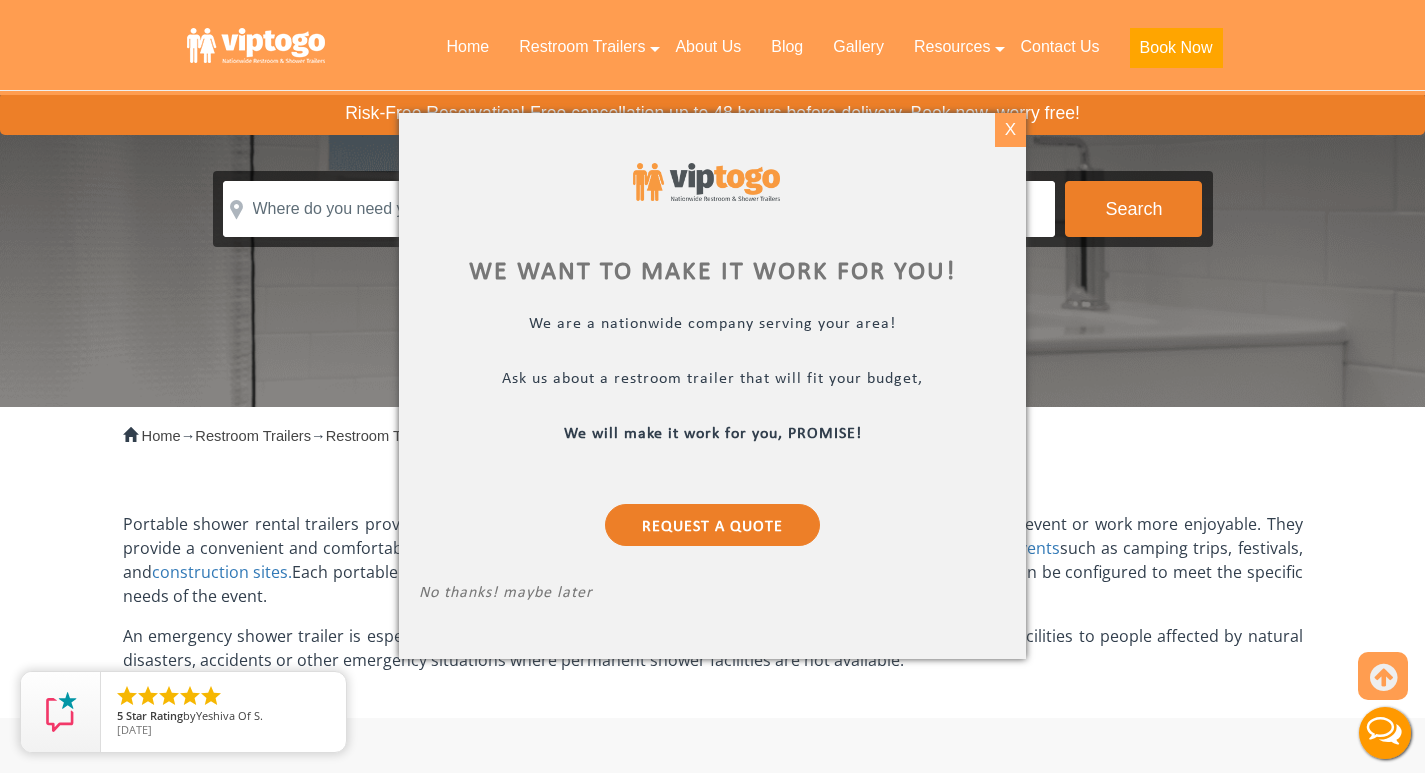 click on "X" at bounding box center [1010, 130] 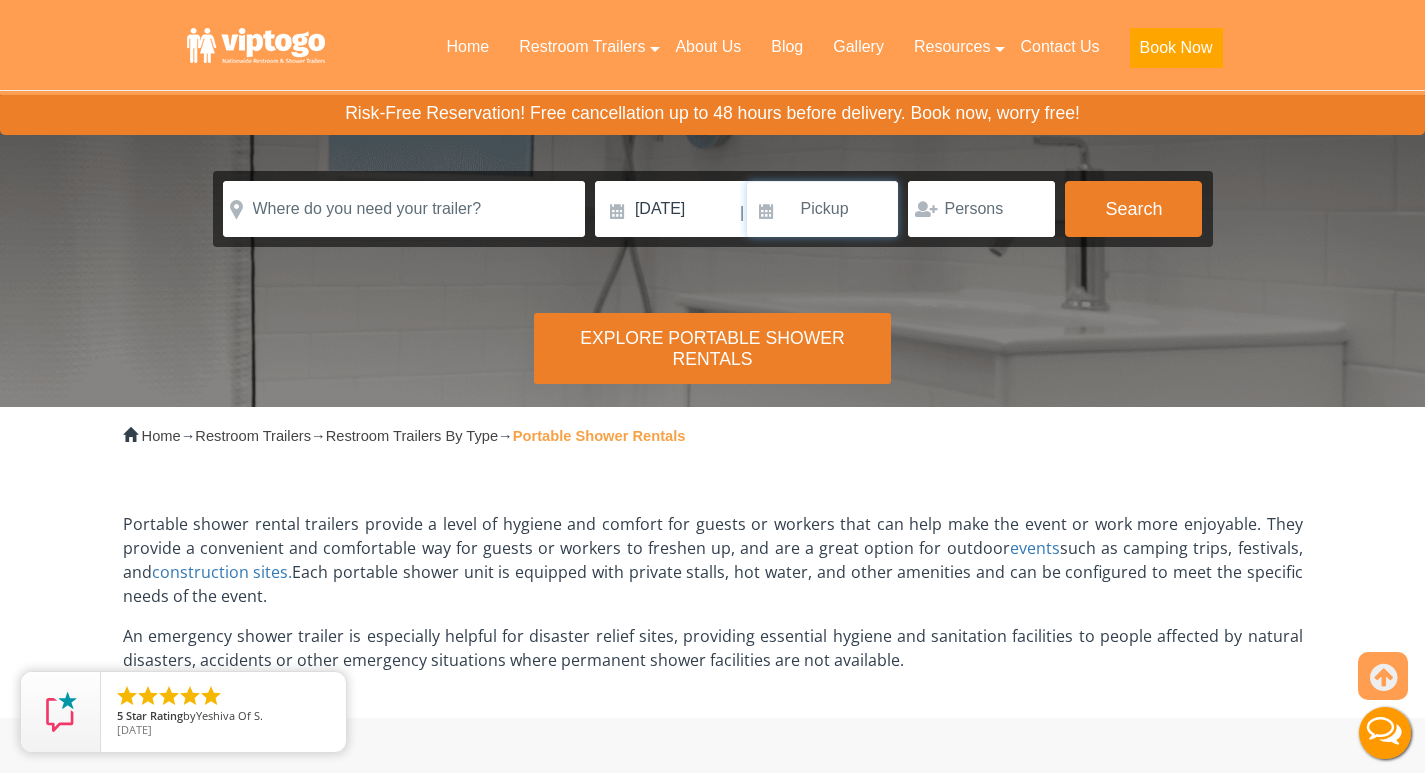 click at bounding box center [823, 209] 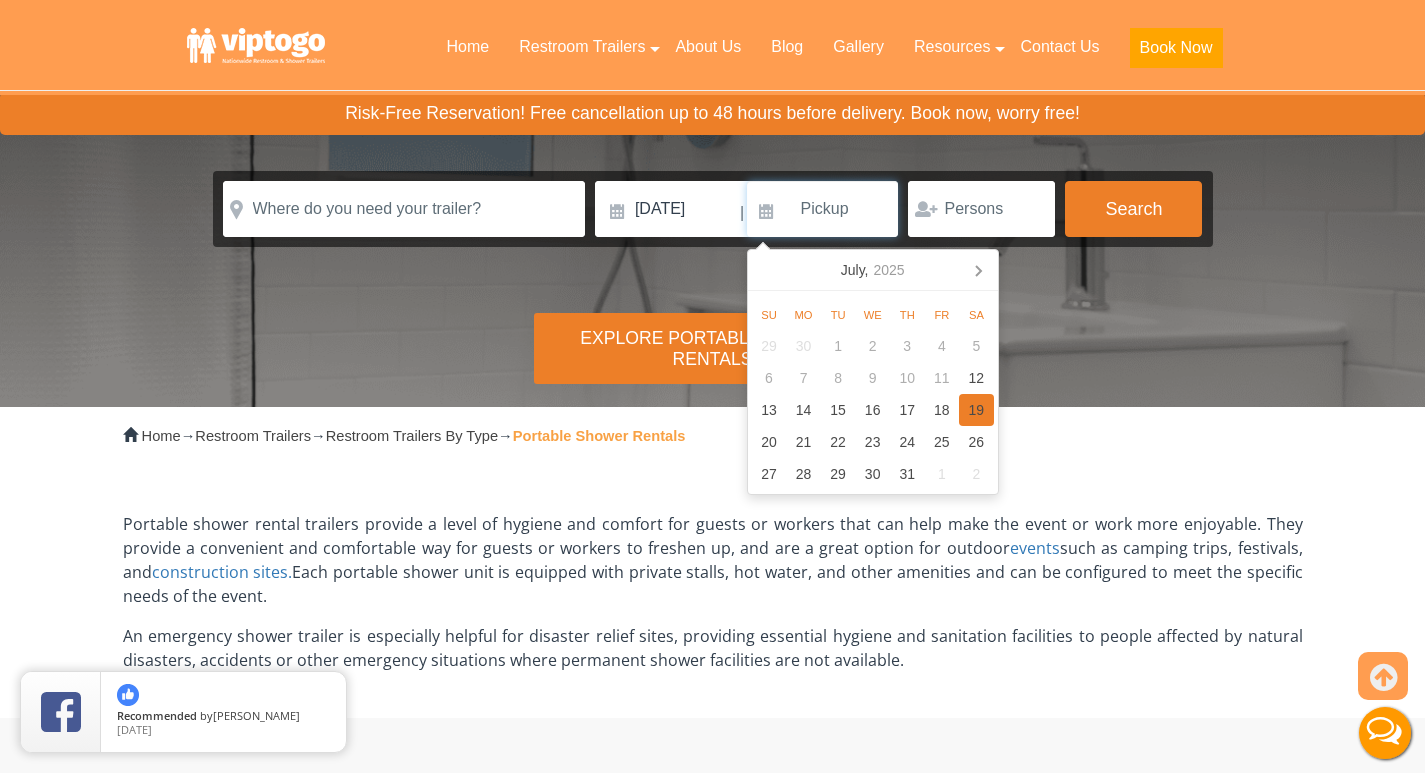 click on "19" at bounding box center [976, 410] 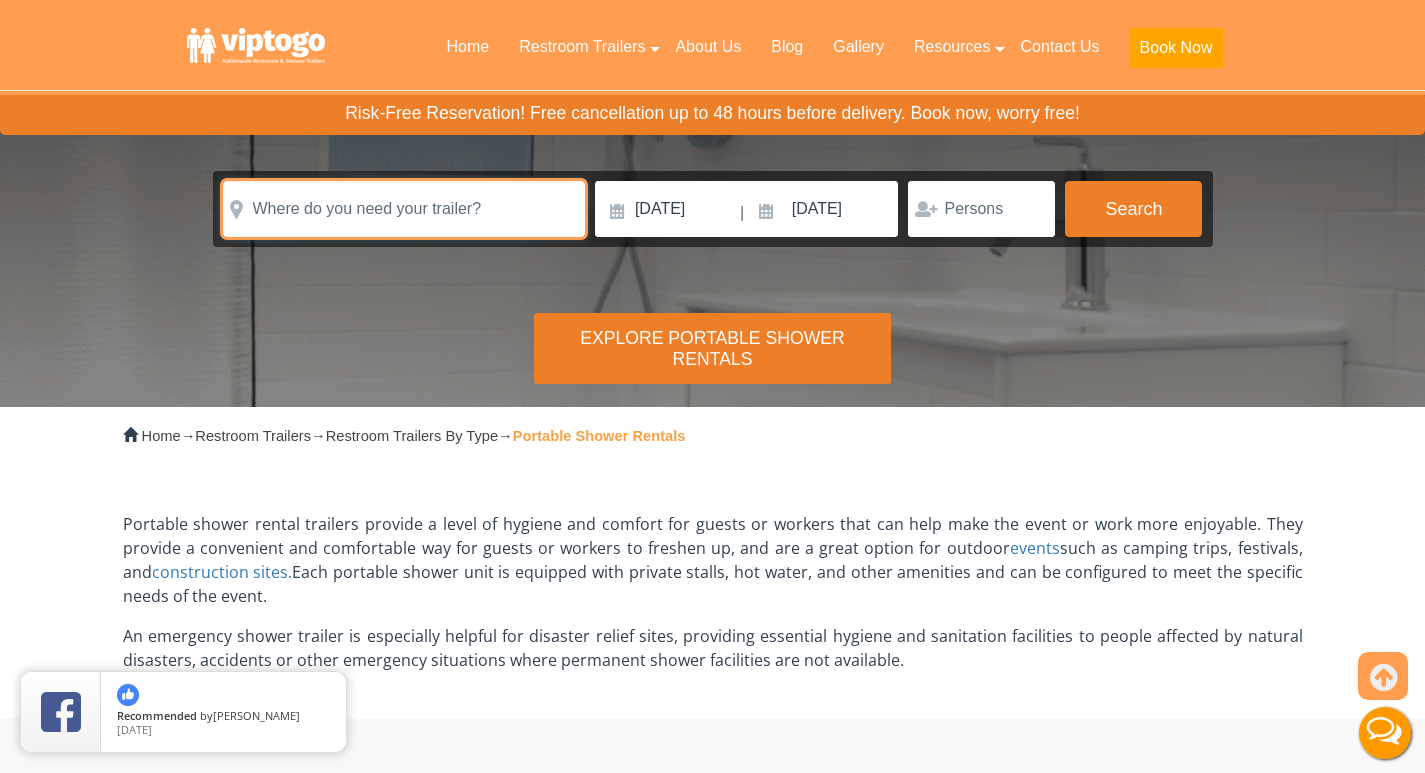 click at bounding box center [404, 209] 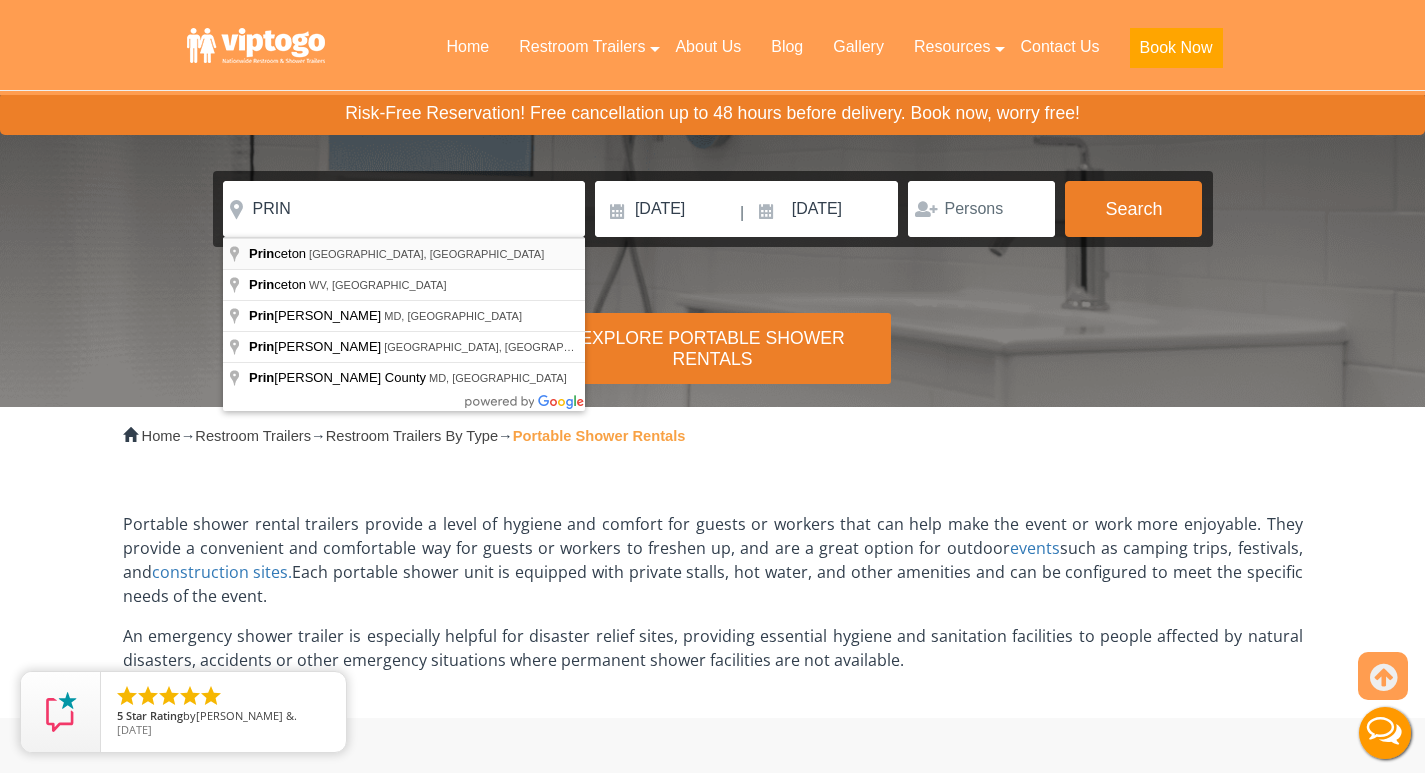 type on "[GEOGRAPHIC_DATA], [GEOGRAPHIC_DATA], [GEOGRAPHIC_DATA]" 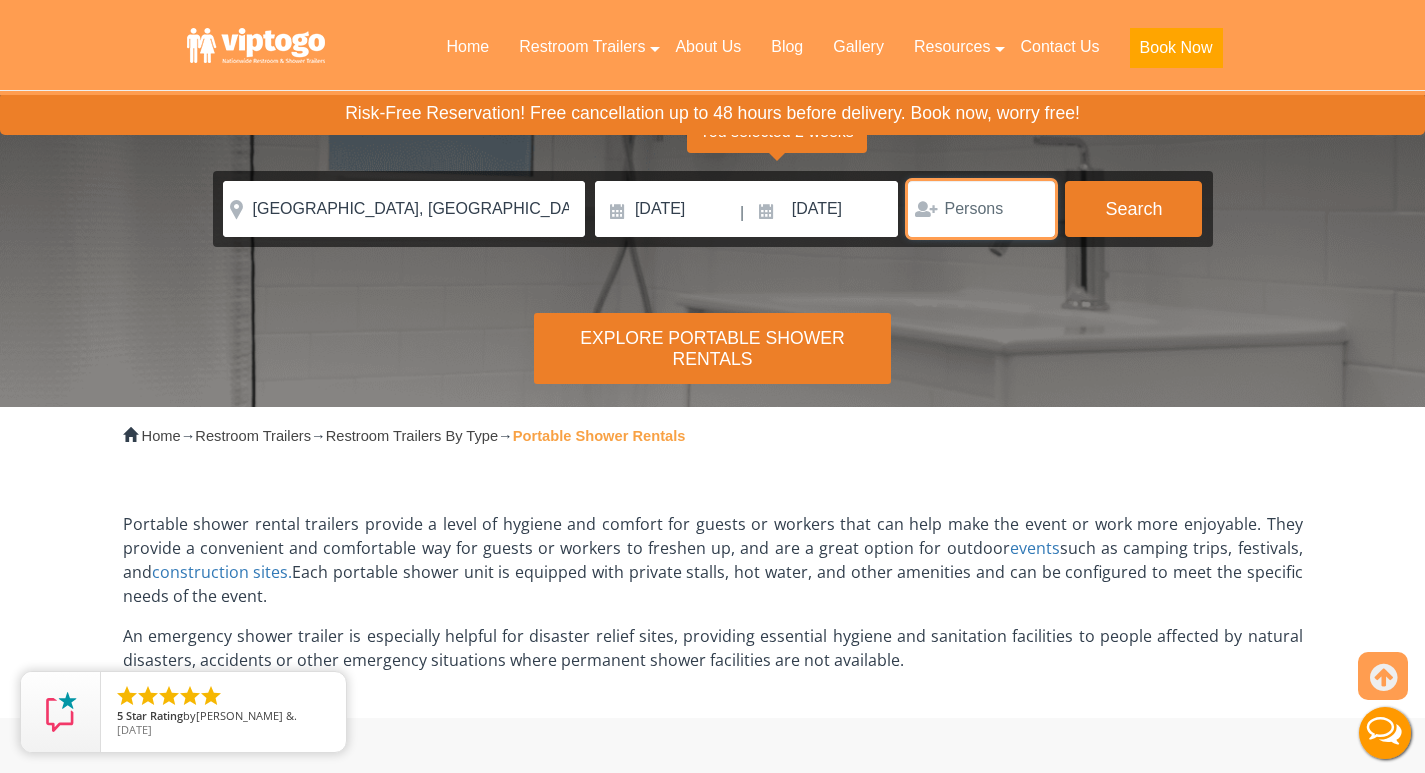 click at bounding box center (981, 209) 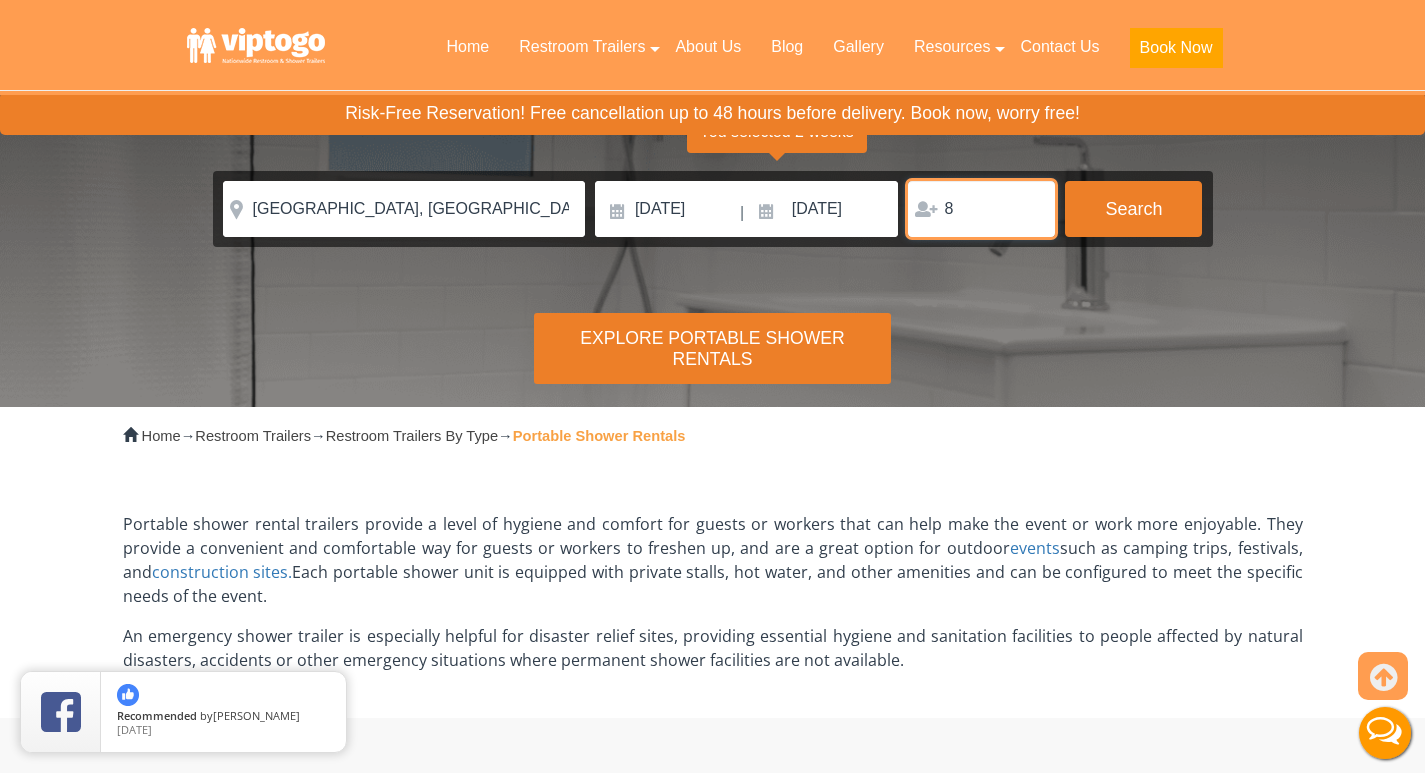 type on "8" 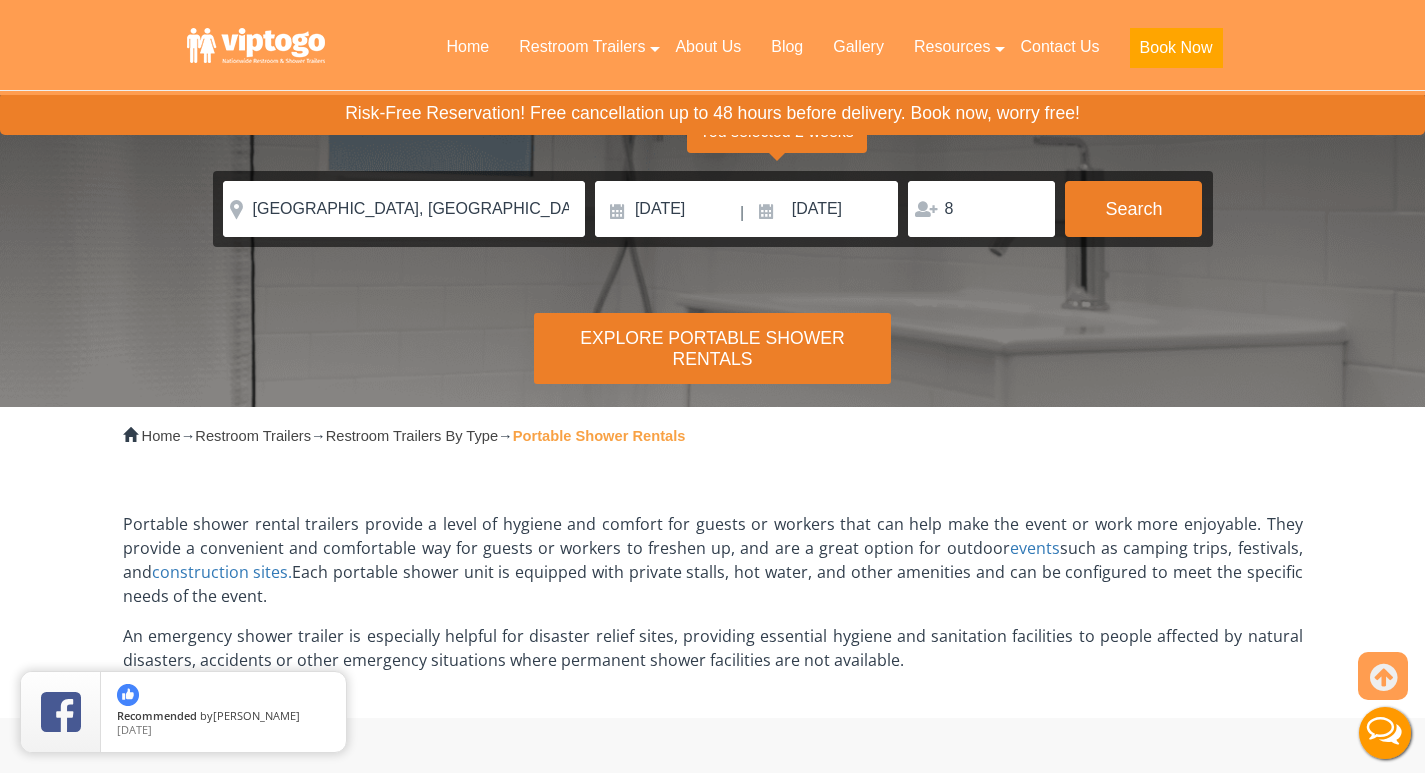 click on "Explore Portable Shower Rentals" at bounding box center [712, 348] 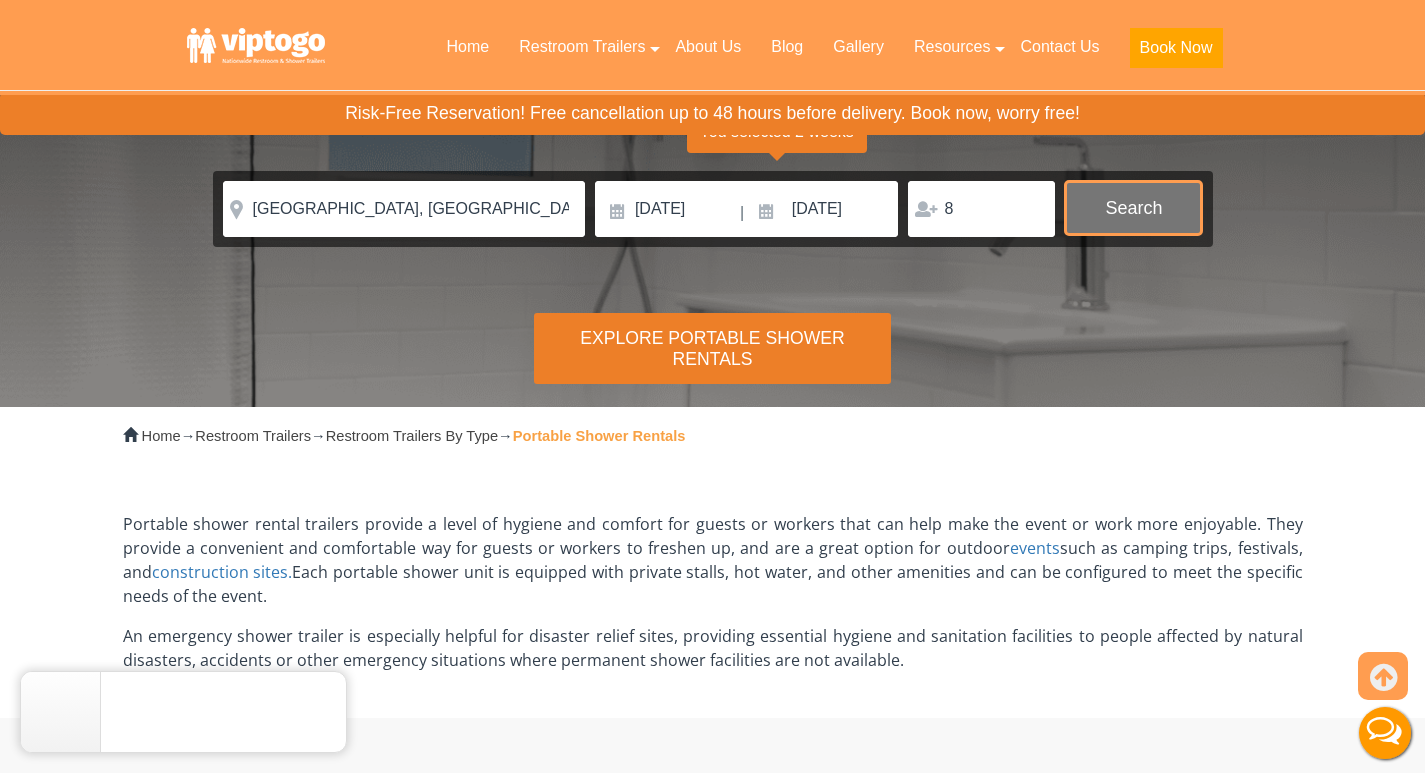 click on "Search" at bounding box center (1133, 208) 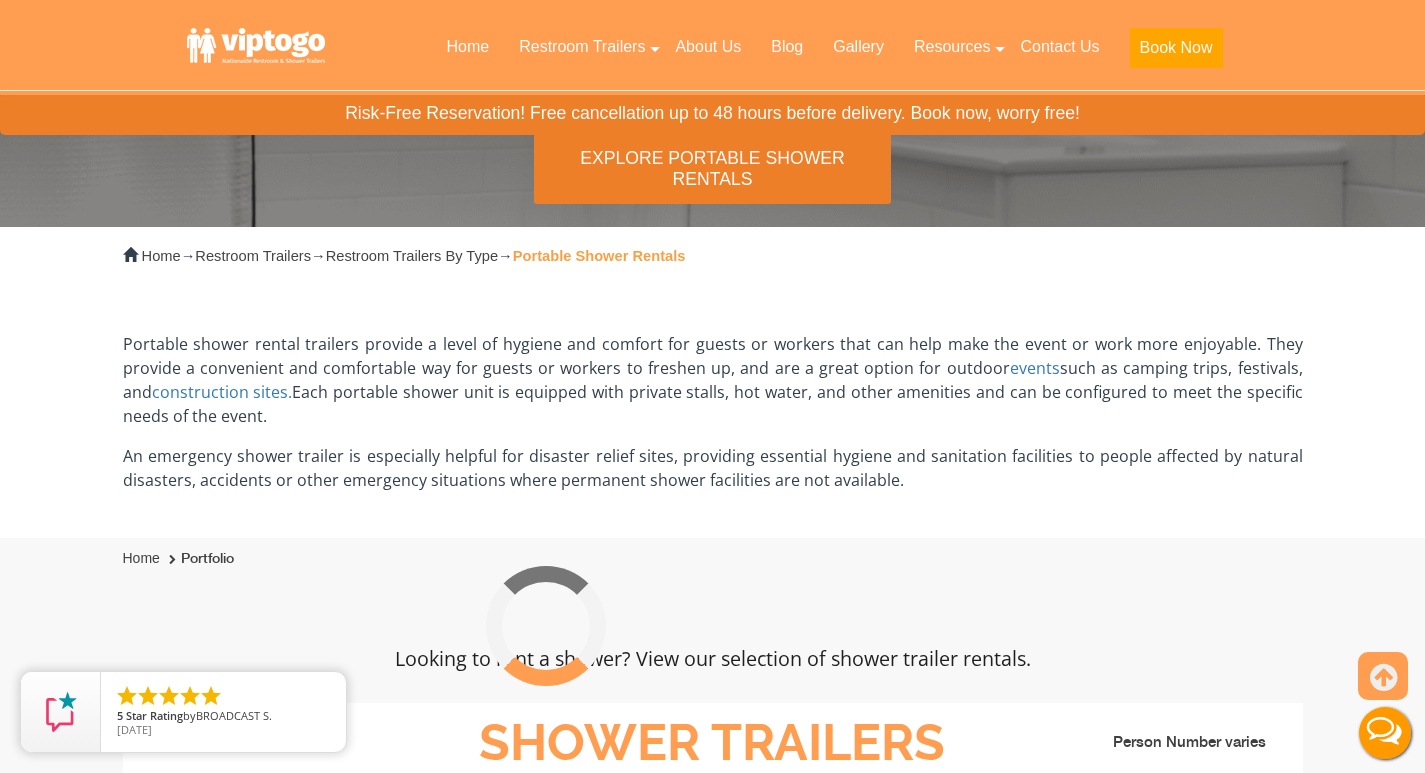 scroll, scrollTop: 200, scrollLeft: 0, axis: vertical 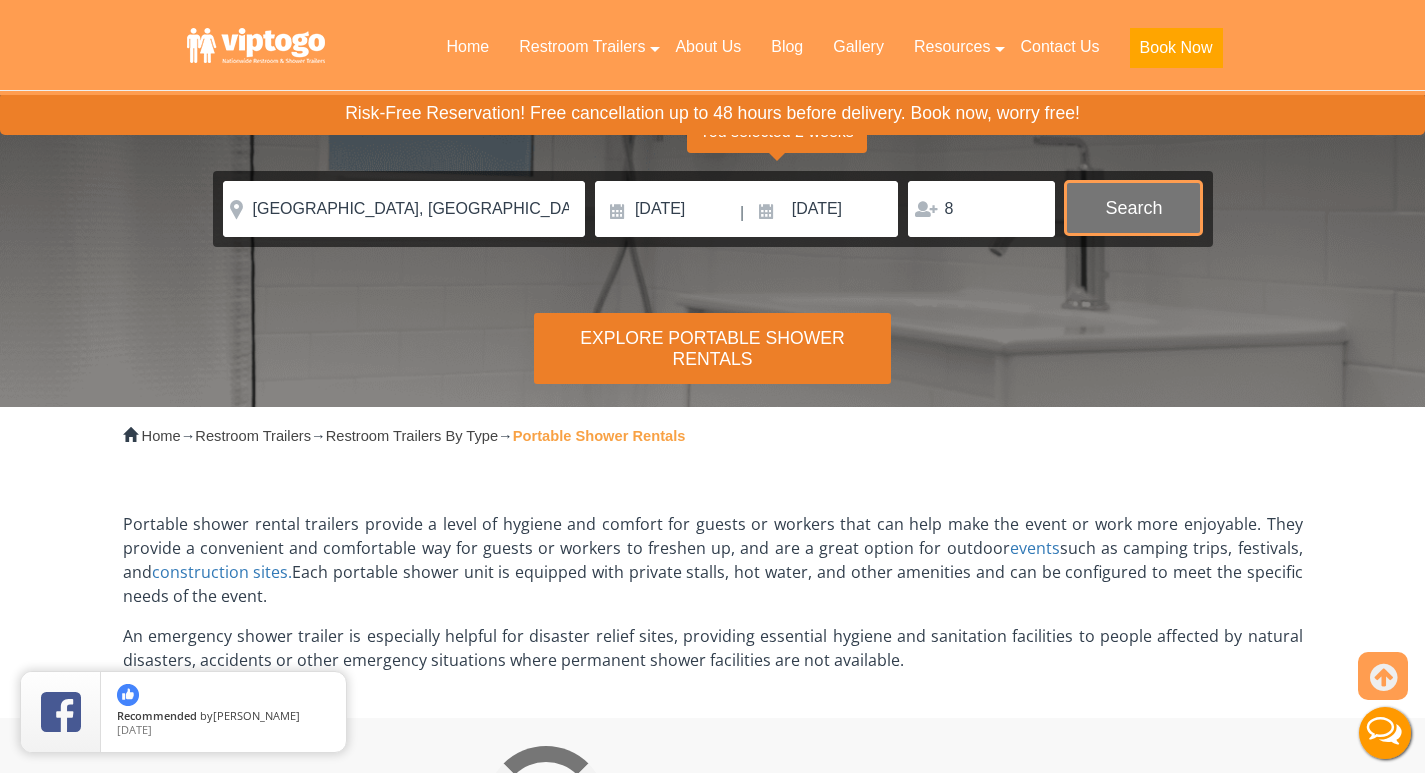 click on "Search" at bounding box center (1133, 208) 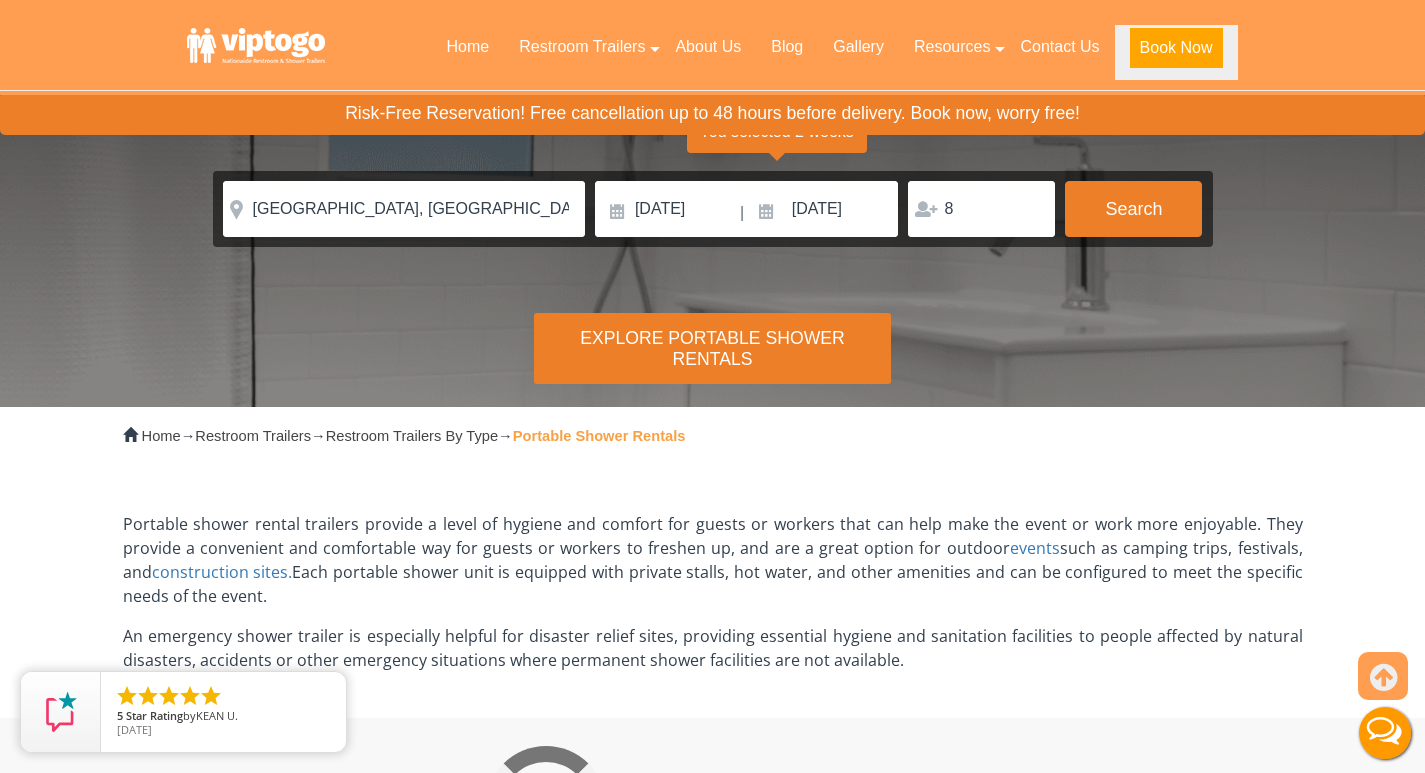 click on "Book Now" at bounding box center (1176, 48) 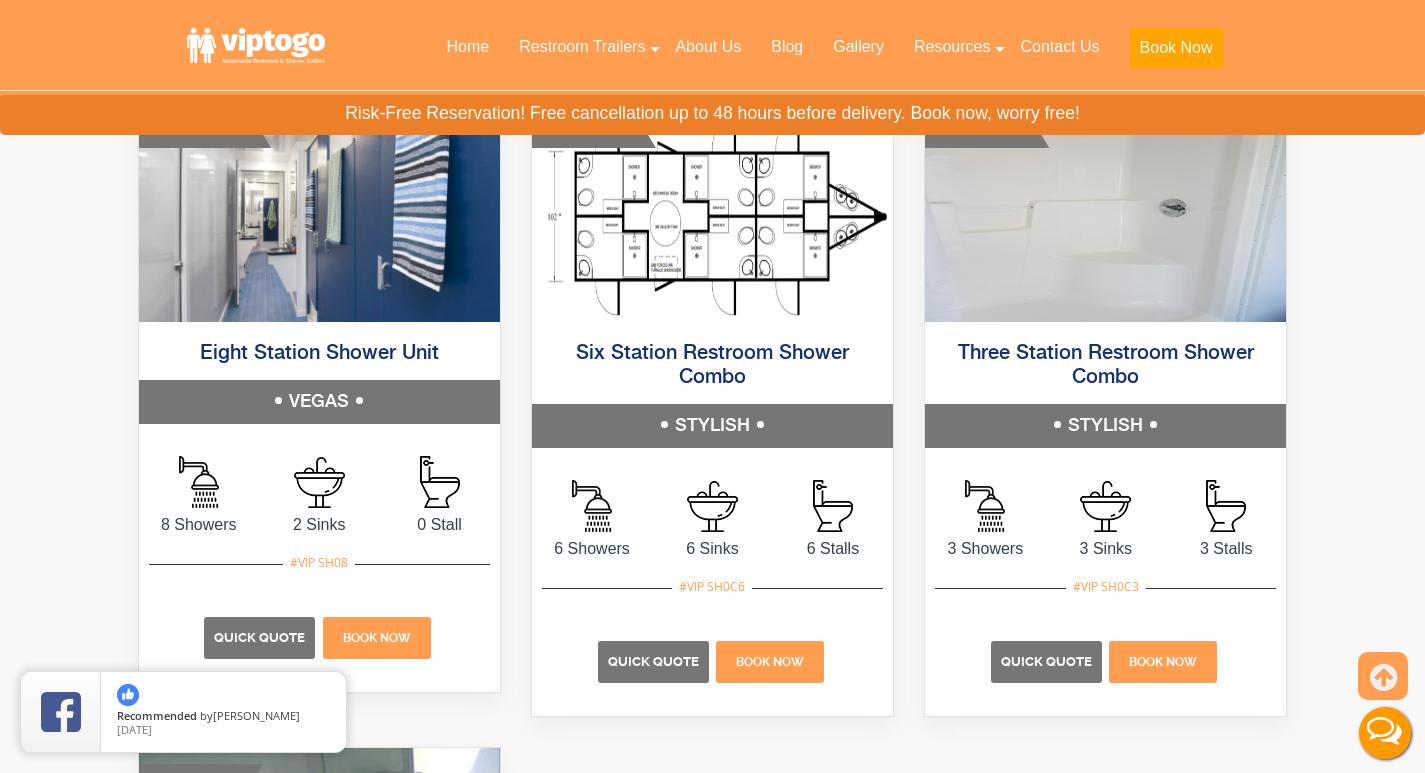 scroll, scrollTop: 1200, scrollLeft: 0, axis: vertical 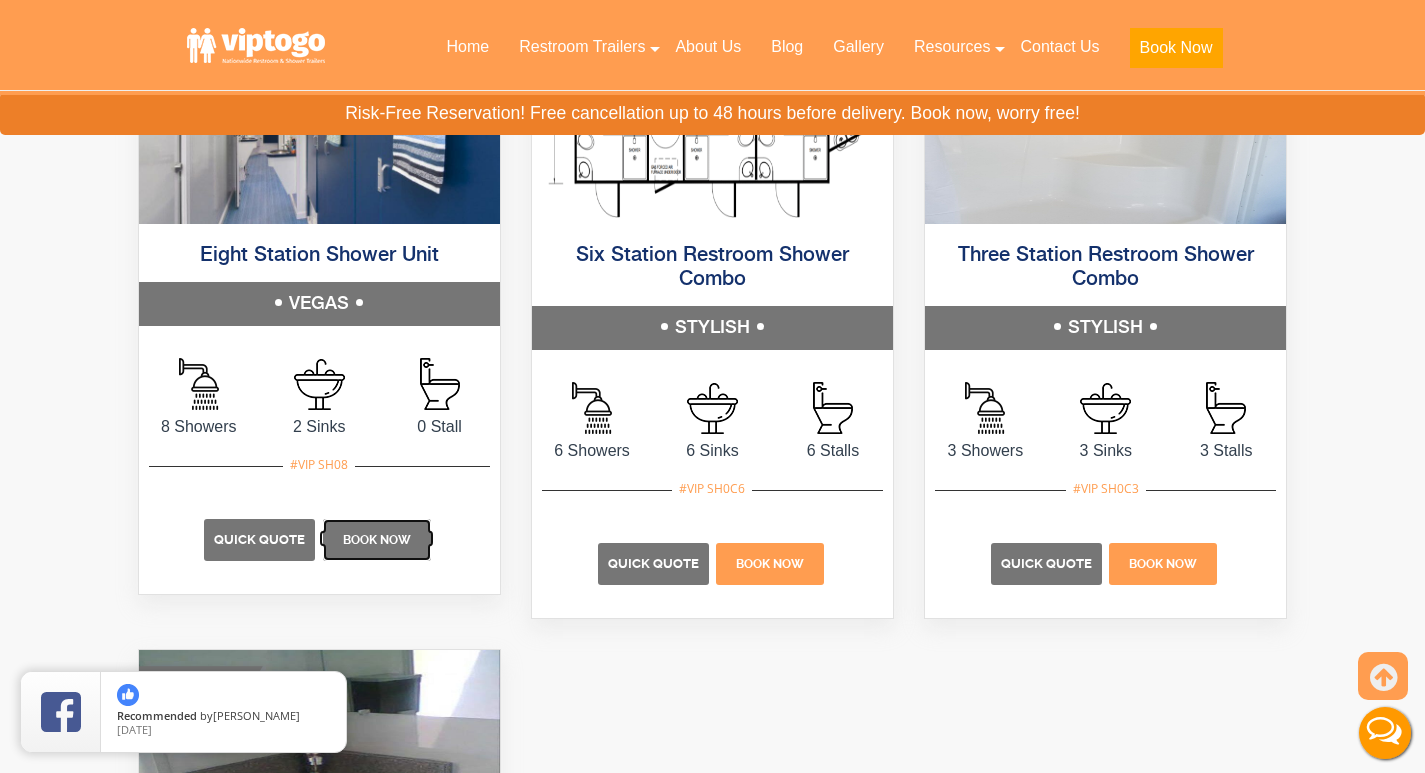 click on "Book Now" at bounding box center [377, 540] 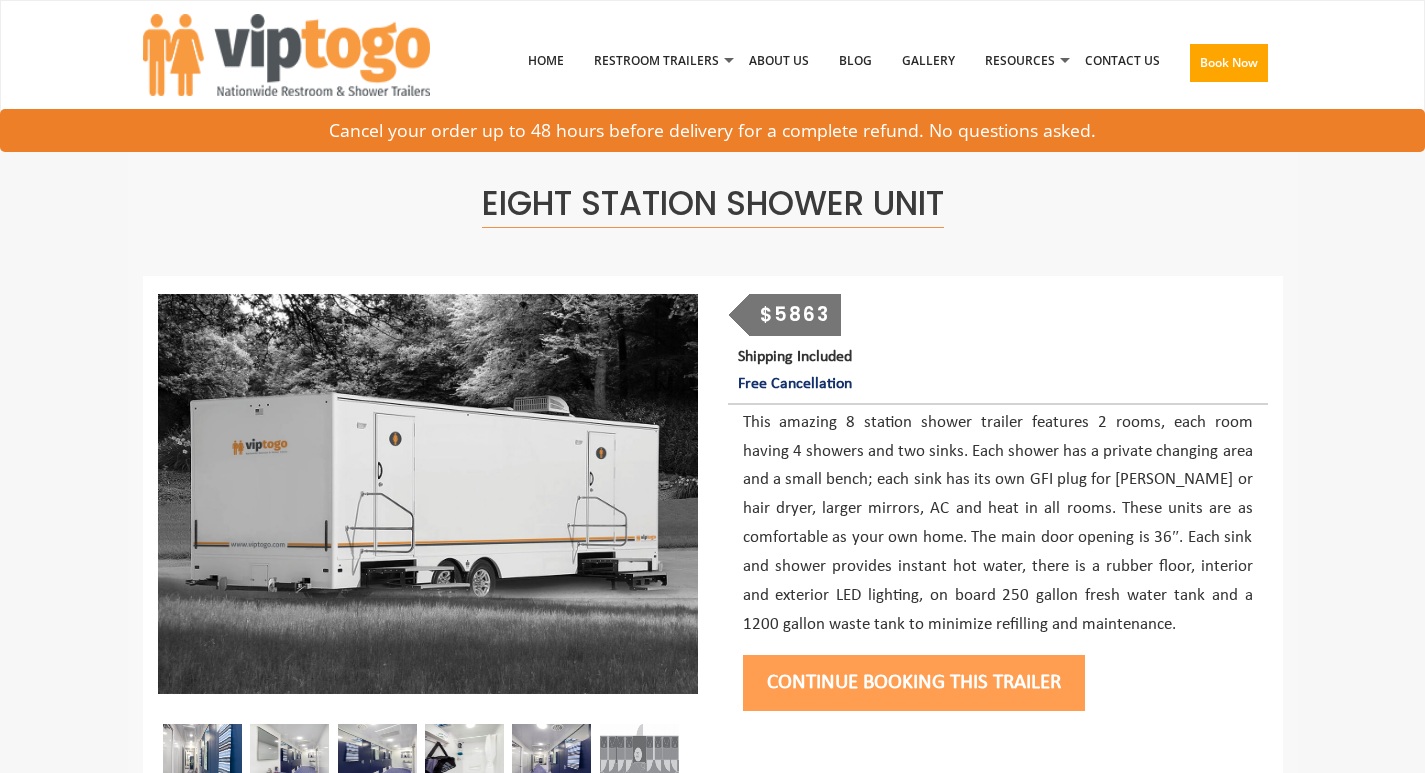 scroll, scrollTop: 0, scrollLeft: 0, axis: both 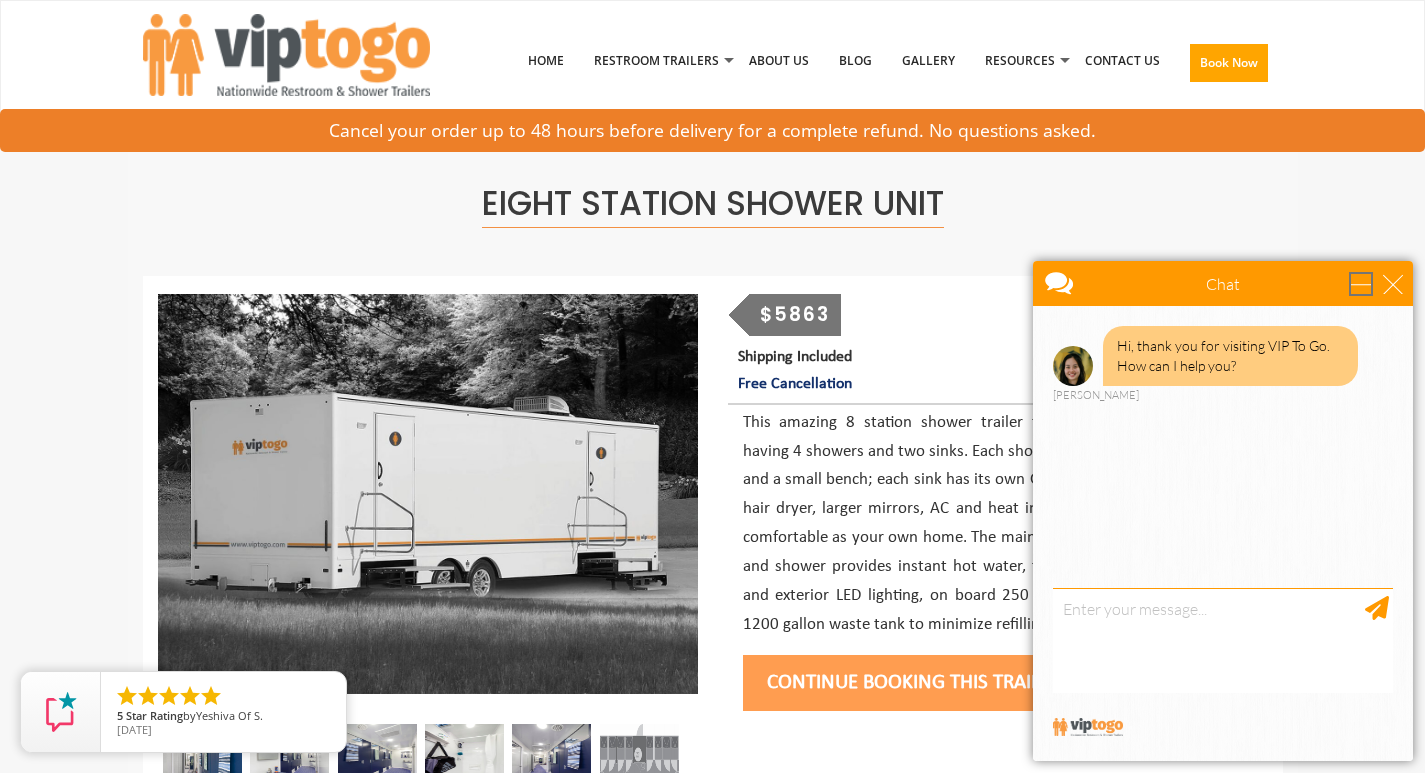 click at bounding box center (1361, 284) 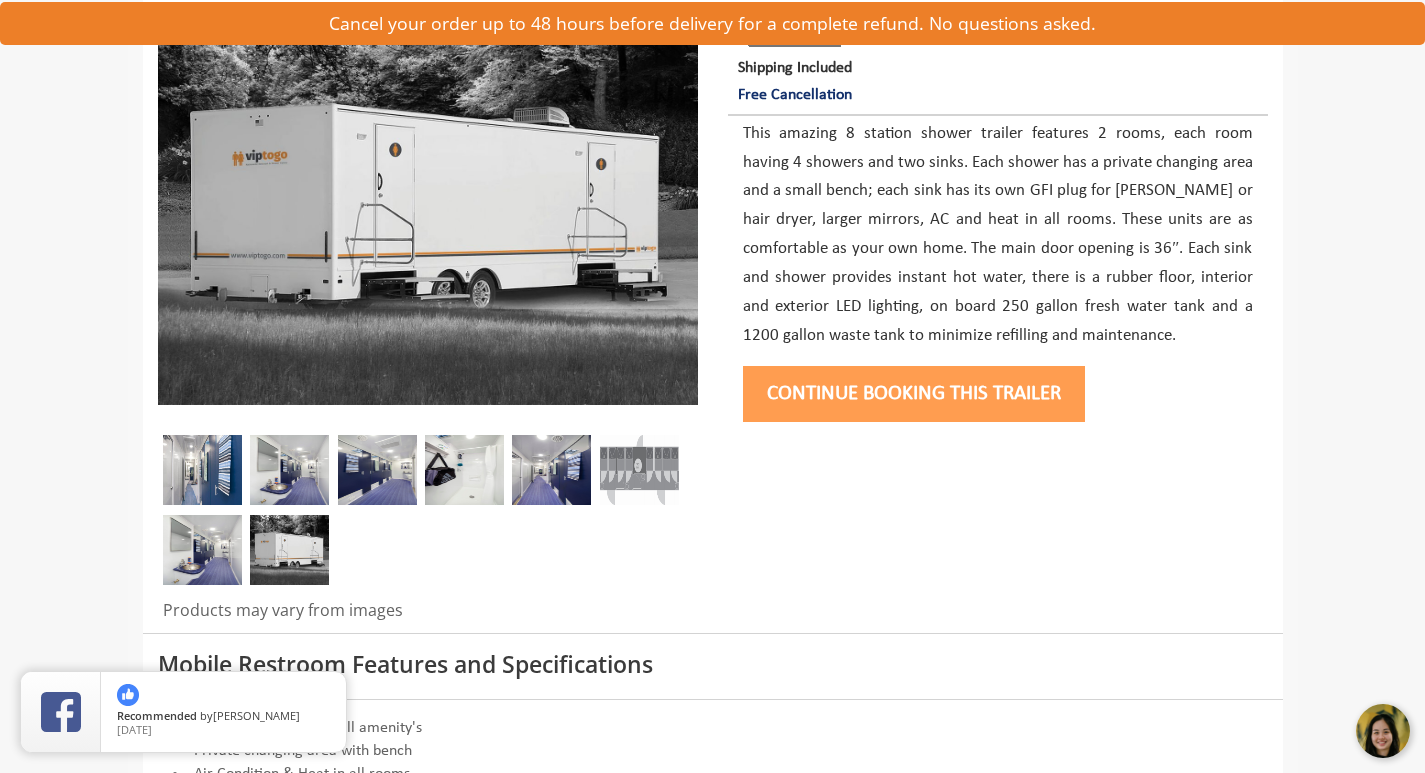 scroll, scrollTop: 100, scrollLeft: 0, axis: vertical 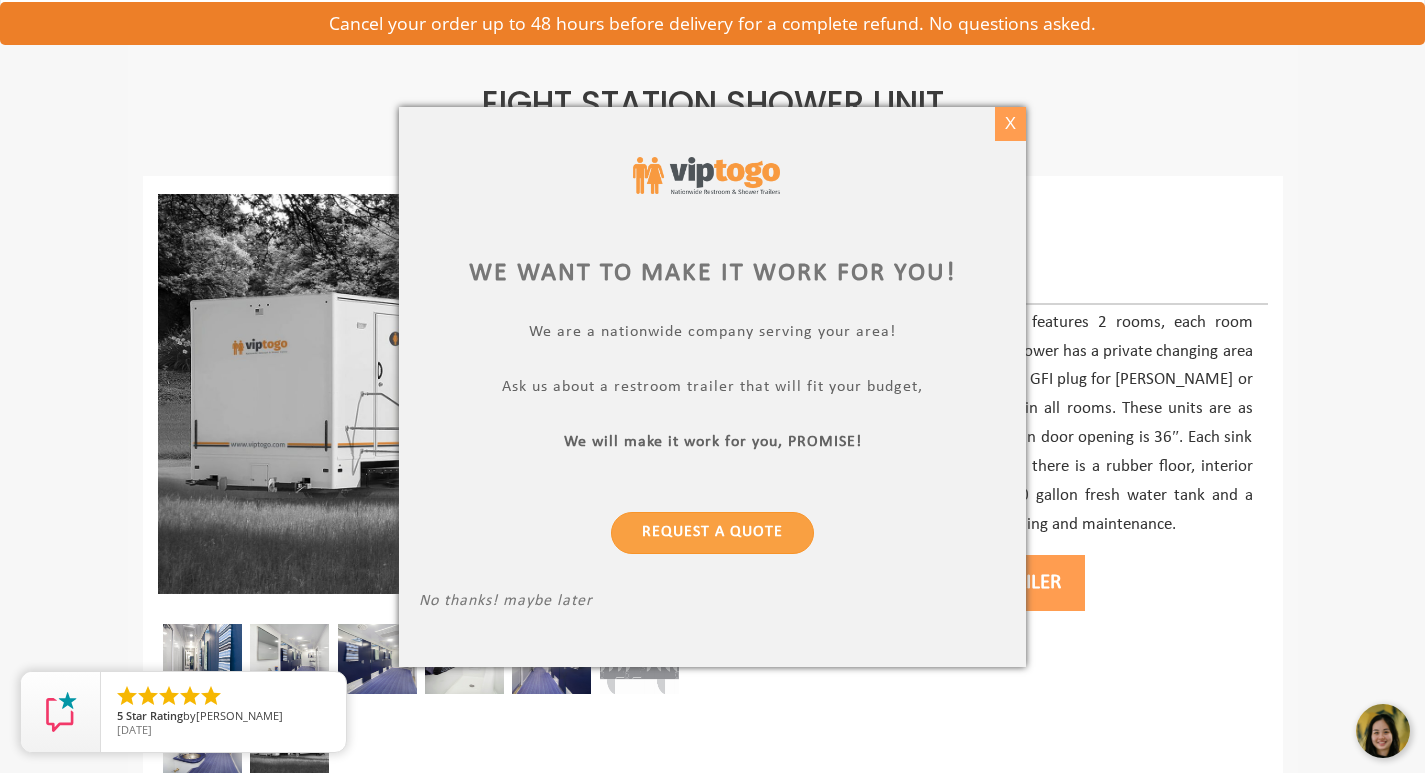 click on "X" at bounding box center (1010, 124) 